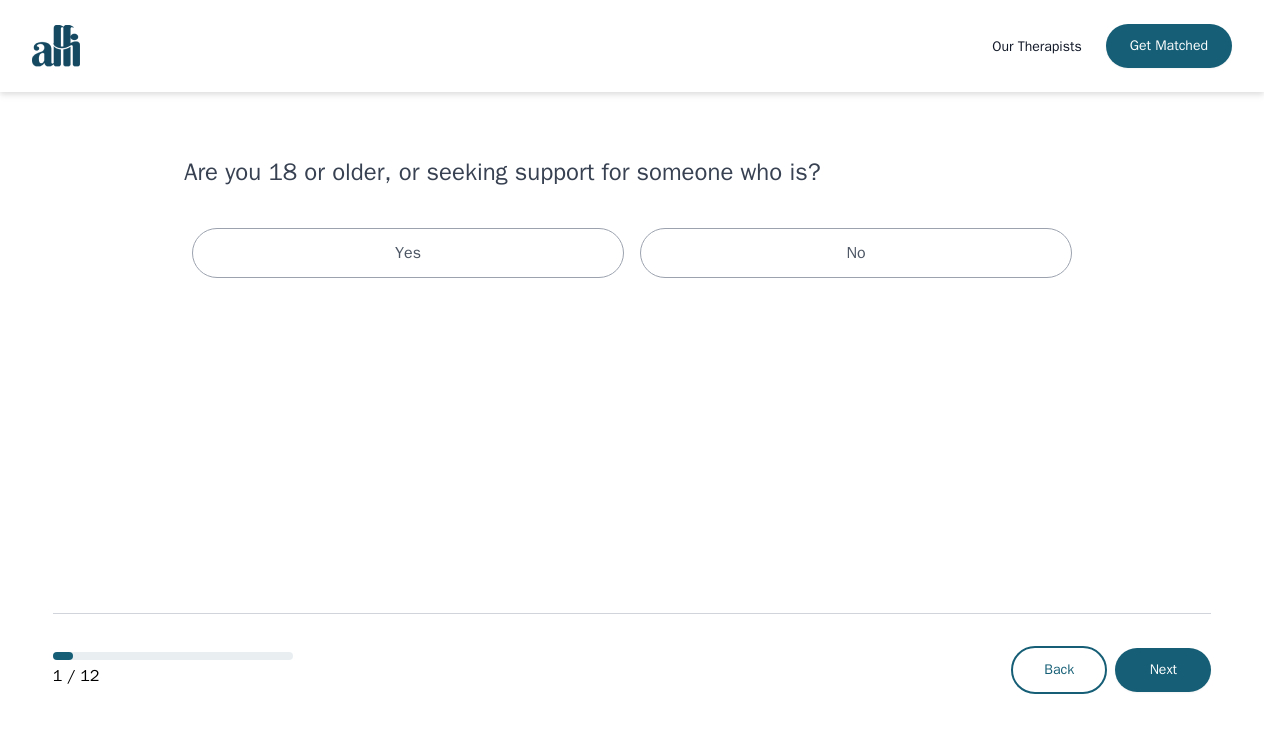 scroll, scrollTop: 0, scrollLeft: 0, axis: both 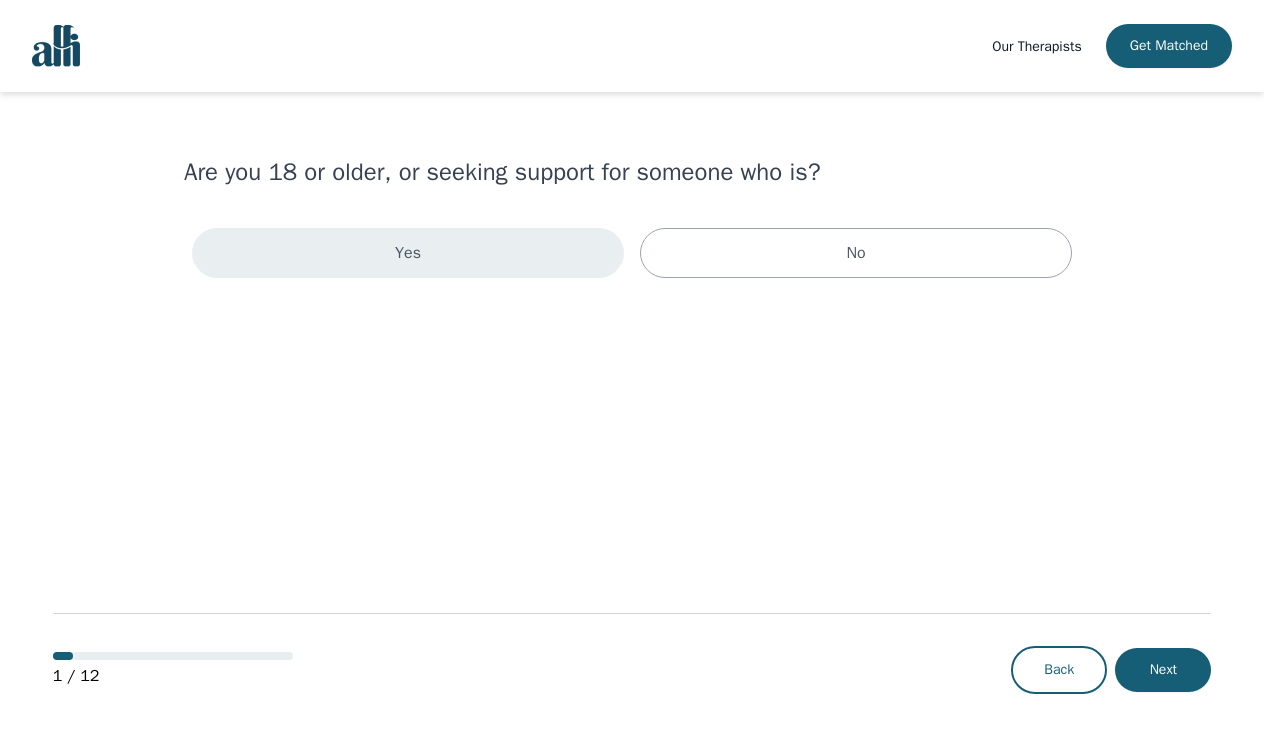 click on "Yes" at bounding box center (408, 253) 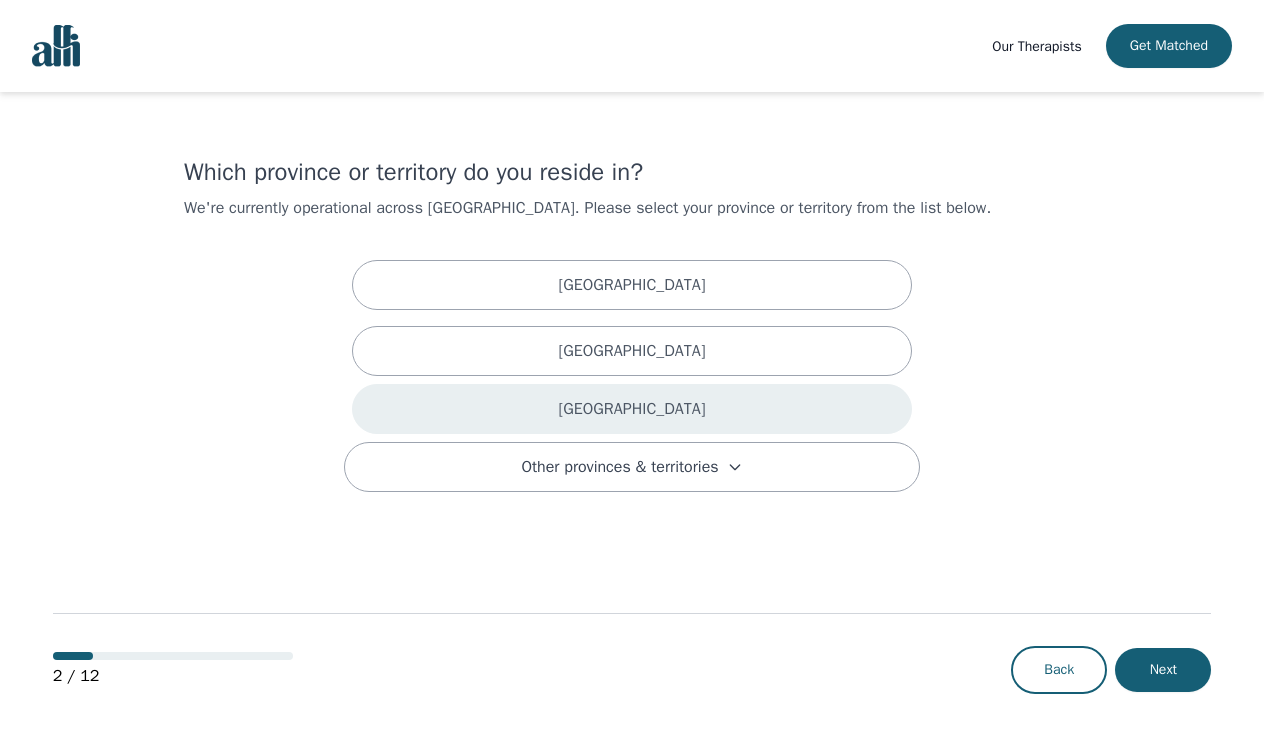 click on "[GEOGRAPHIC_DATA]" at bounding box center (632, 409) 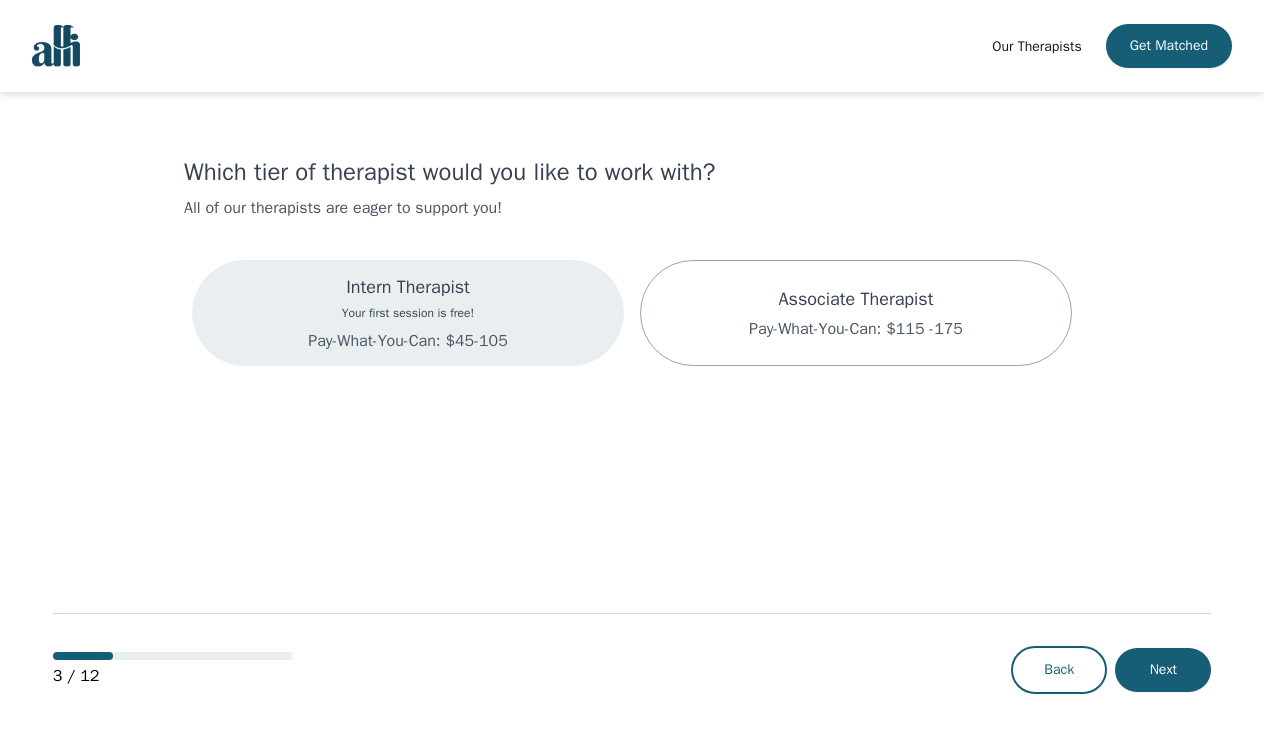 click on "Intern Therapist Your first session is free! Pay-What-You-Can: $45-105" at bounding box center (408, 313) 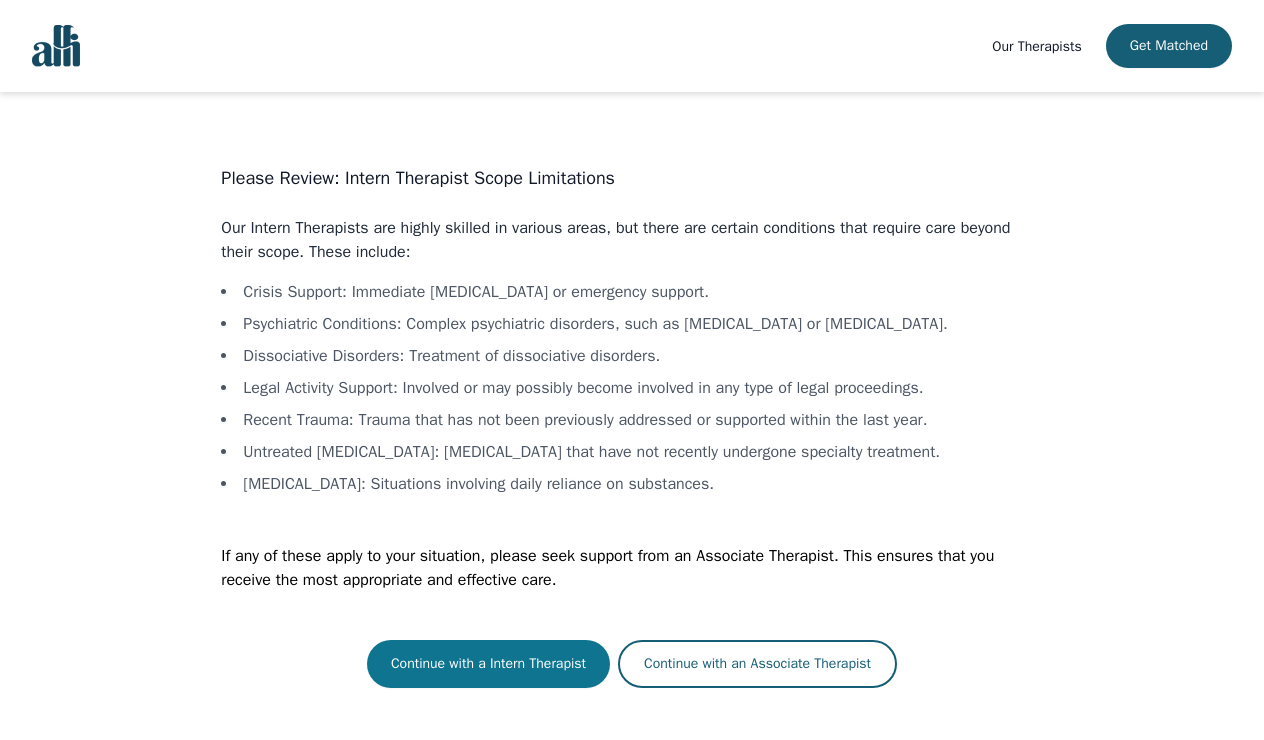 click on "Continue with a Intern Therapist" at bounding box center (488, 664) 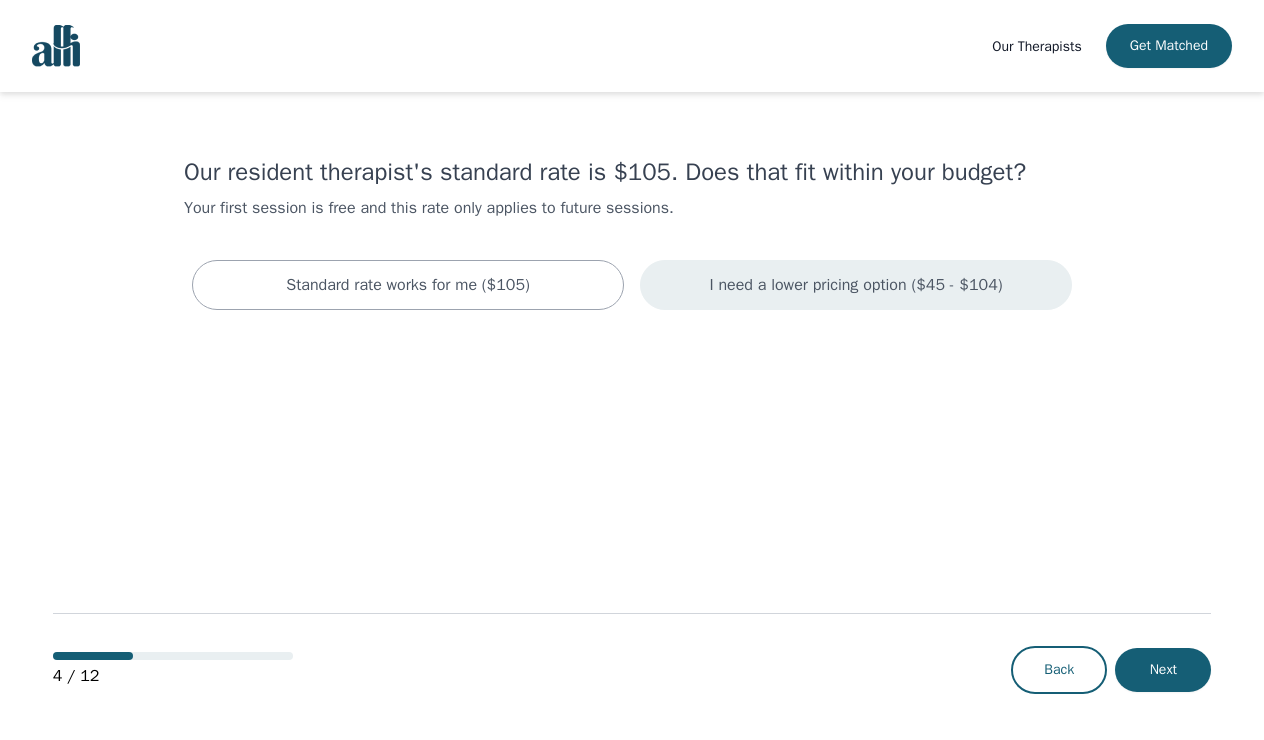 click on "I need a lower pricing option ($45 - $104)" at bounding box center (856, 285) 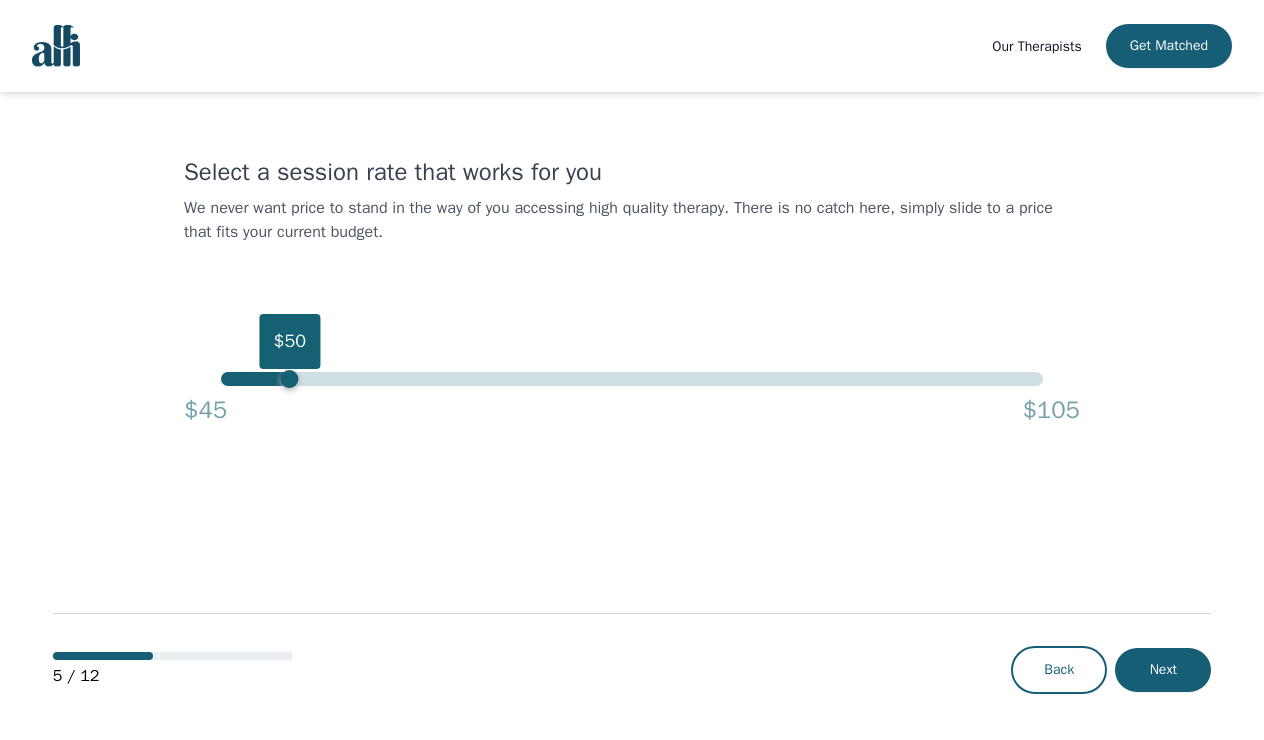drag, startPoint x: 1046, startPoint y: 382, endPoint x: 285, endPoint y: 388, distance: 761.0237 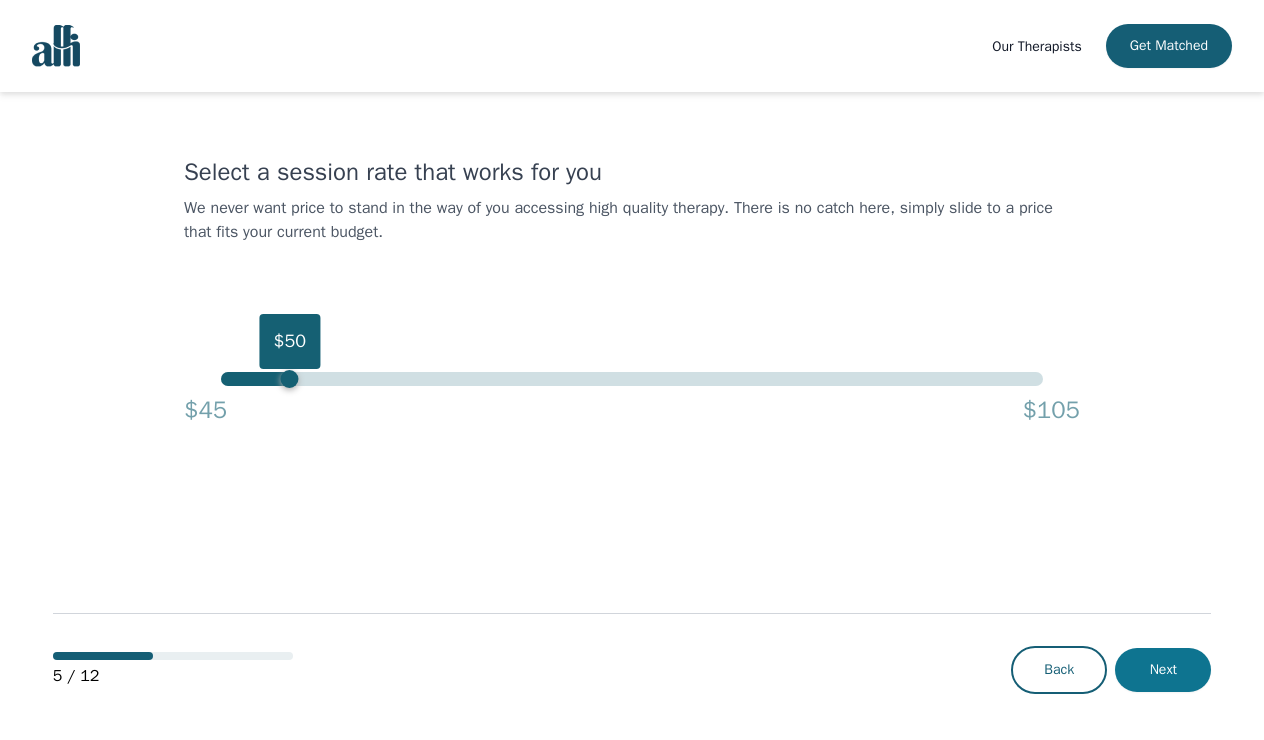 click on "Next" at bounding box center (1163, 670) 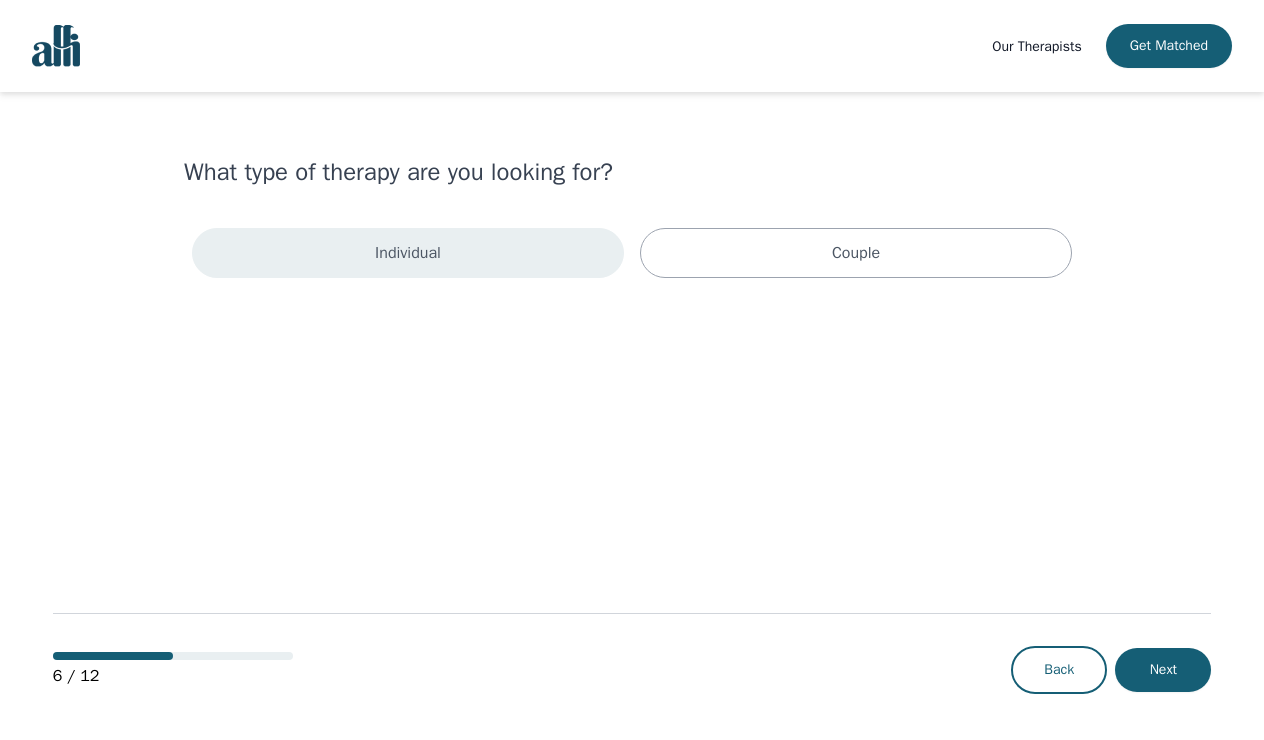 click on "Individual" at bounding box center (408, 253) 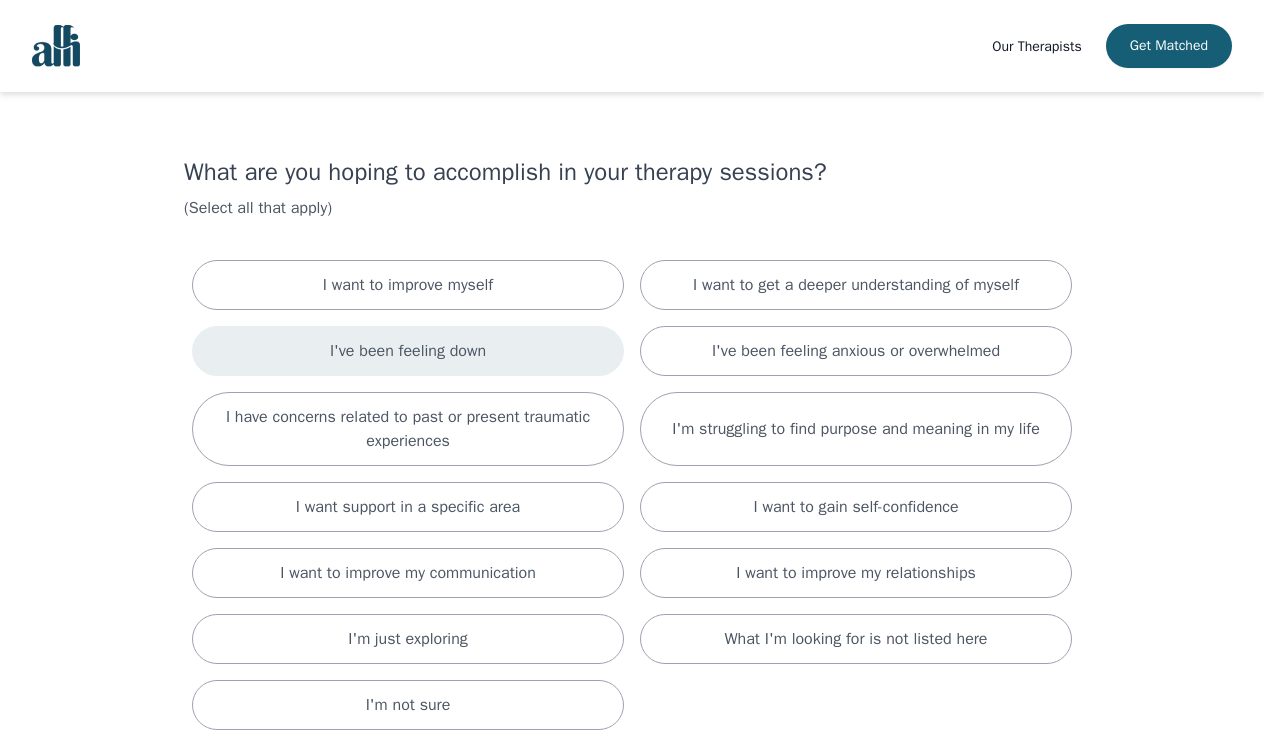 click on "I've been feeling down" at bounding box center [408, 351] 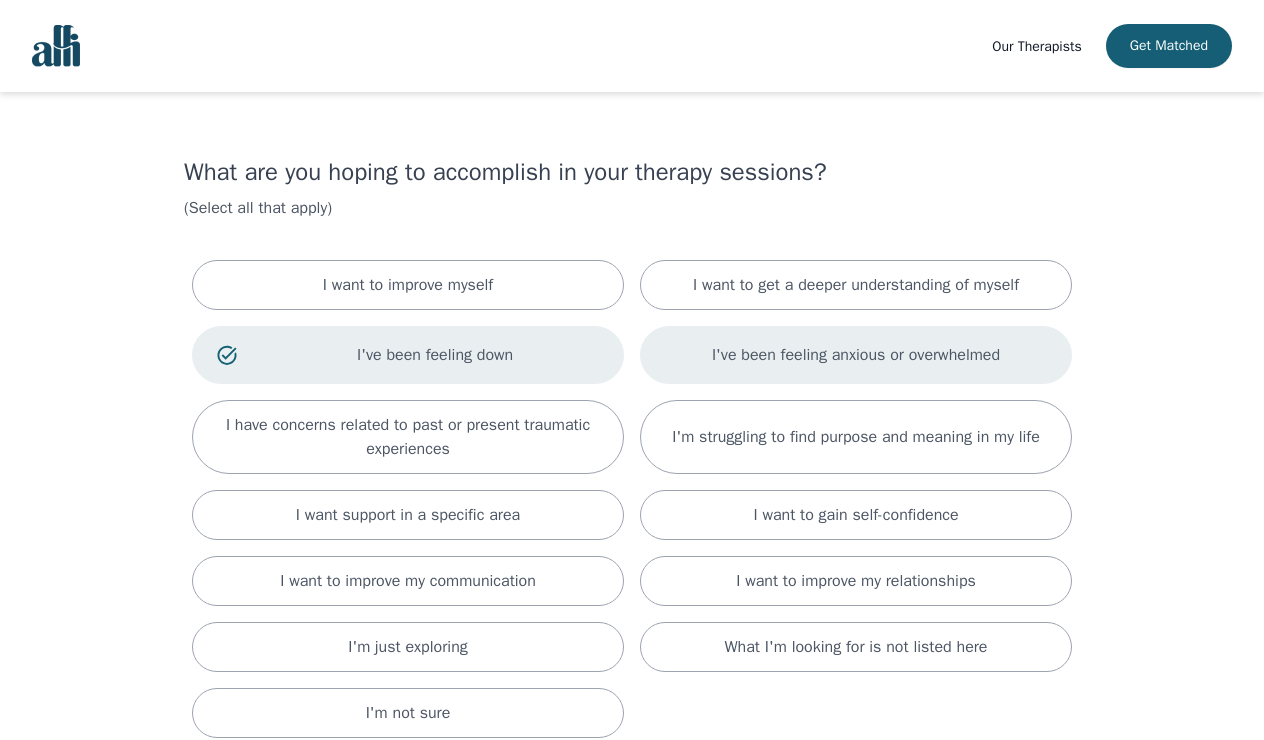 click on "I've been feeling anxious or overwhelmed" at bounding box center [856, 355] 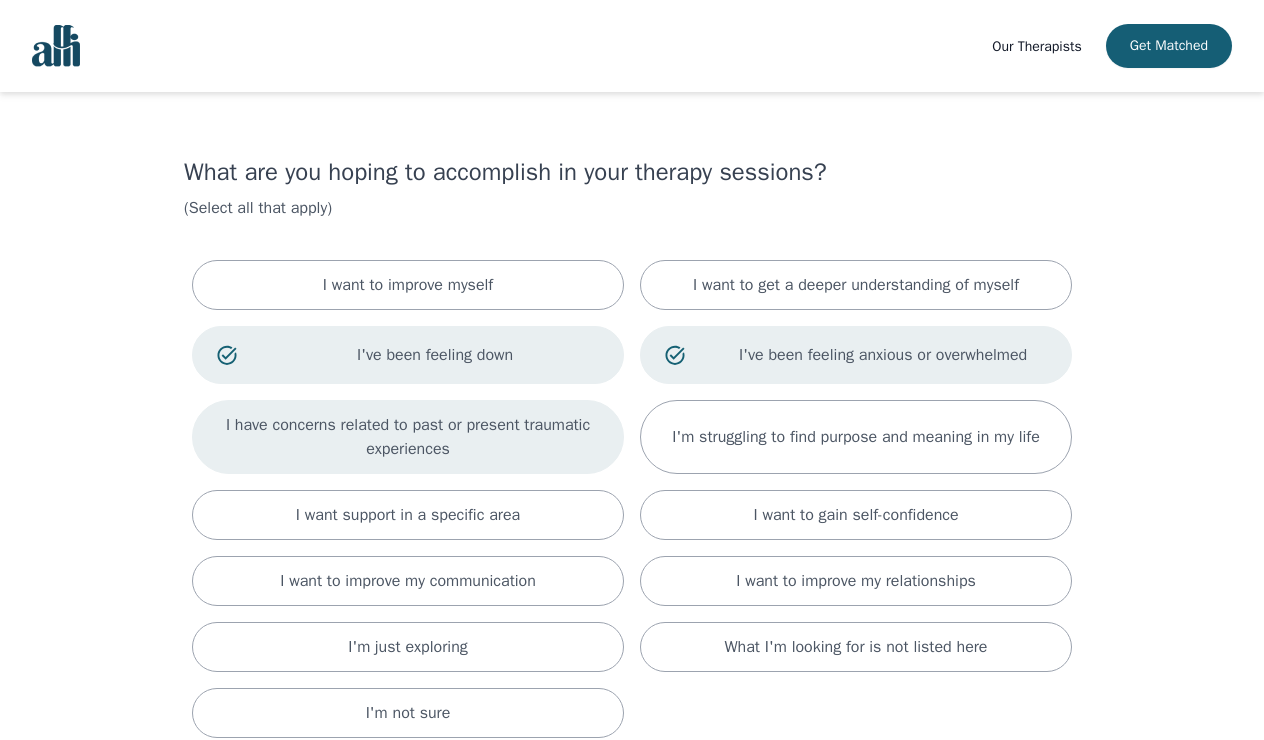 click on "I have concerns related to past or present traumatic experiences" at bounding box center [408, 437] 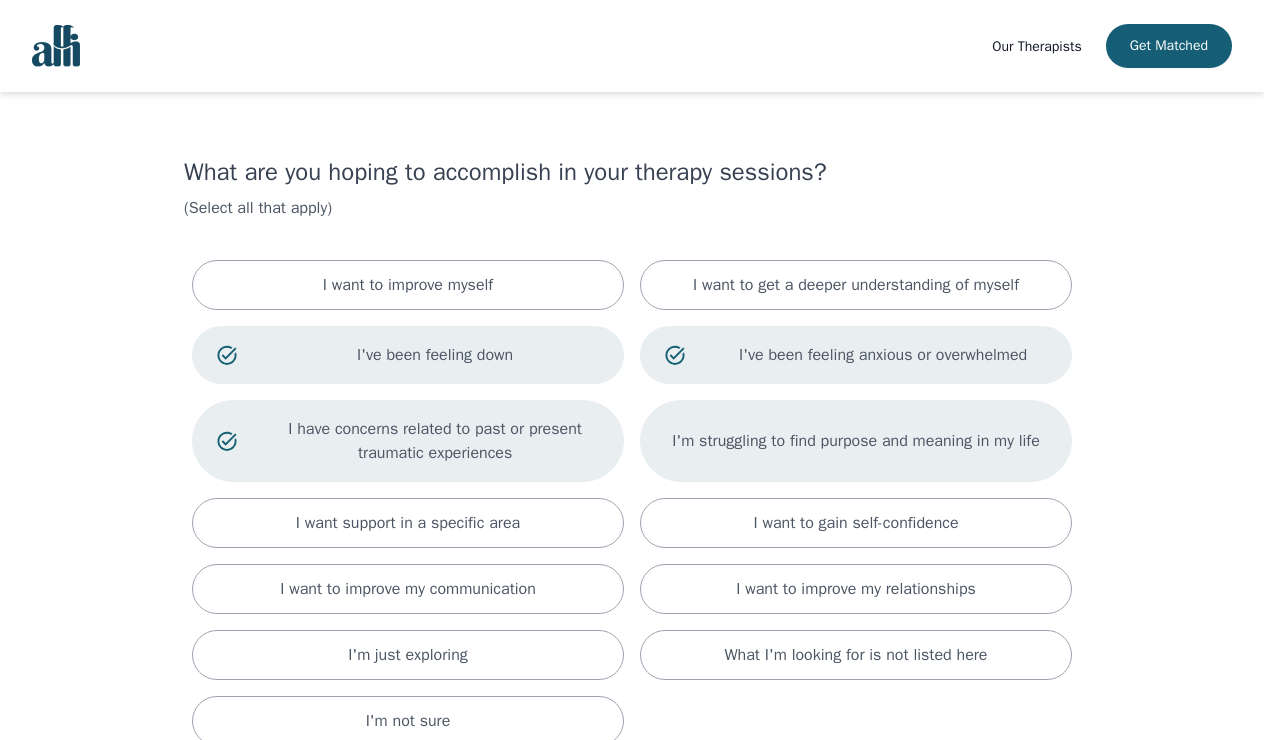 click on "I'm struggling to find purpose and meaning in my life" at bounding box center [856, 441] 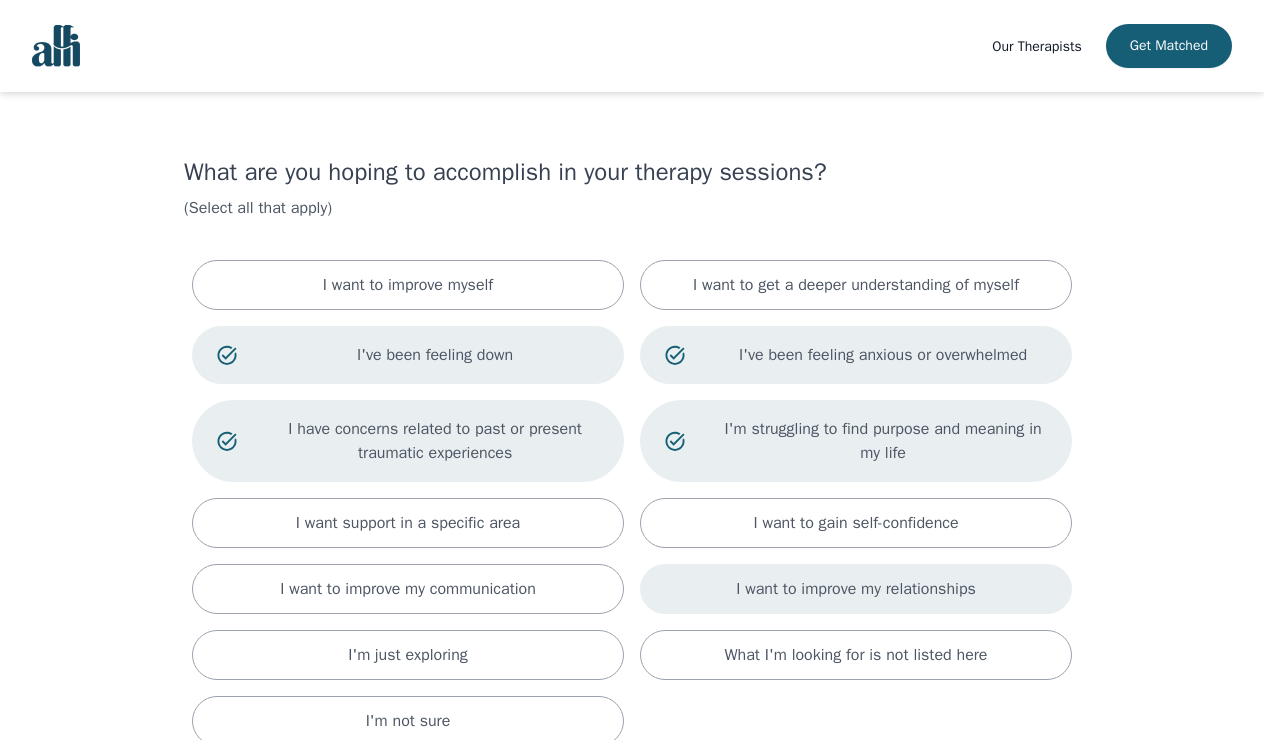 click on "I want to improve my relationships" at bounding box center [856, 589] 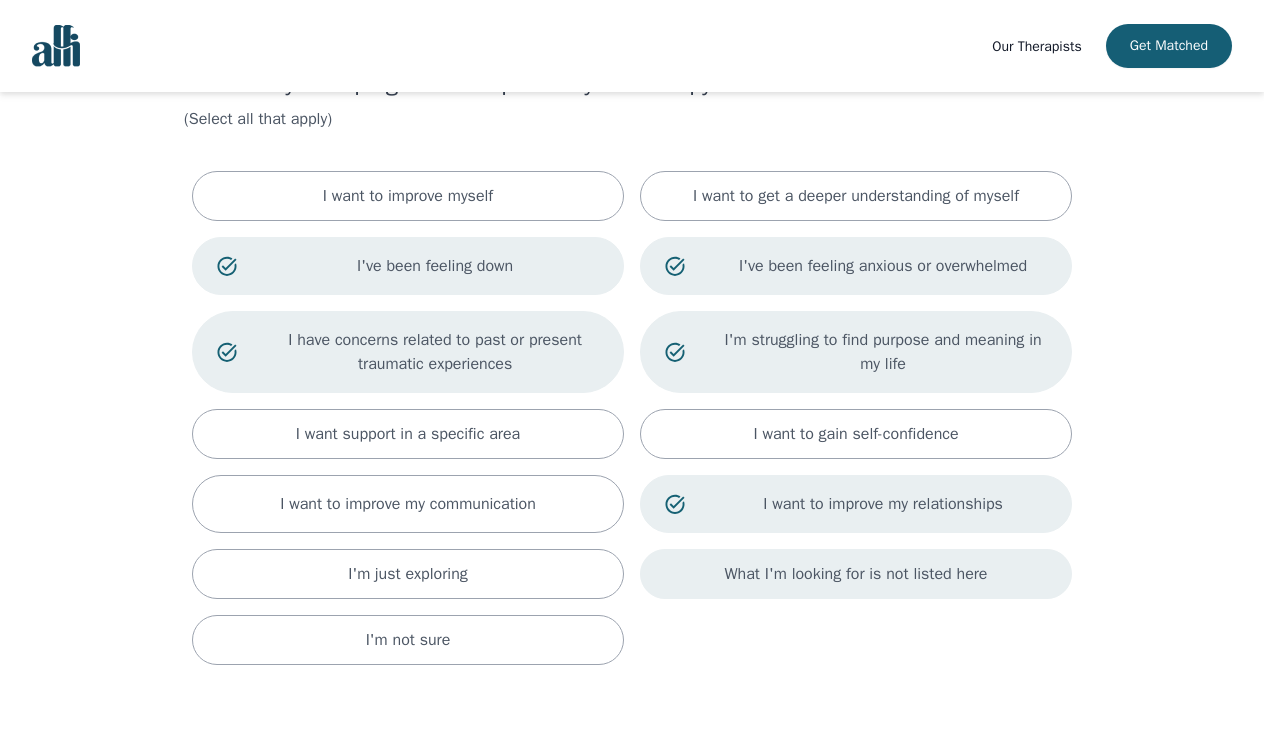 scroll, scrollTop: 89, scrollLeft: 0, axis: vertical 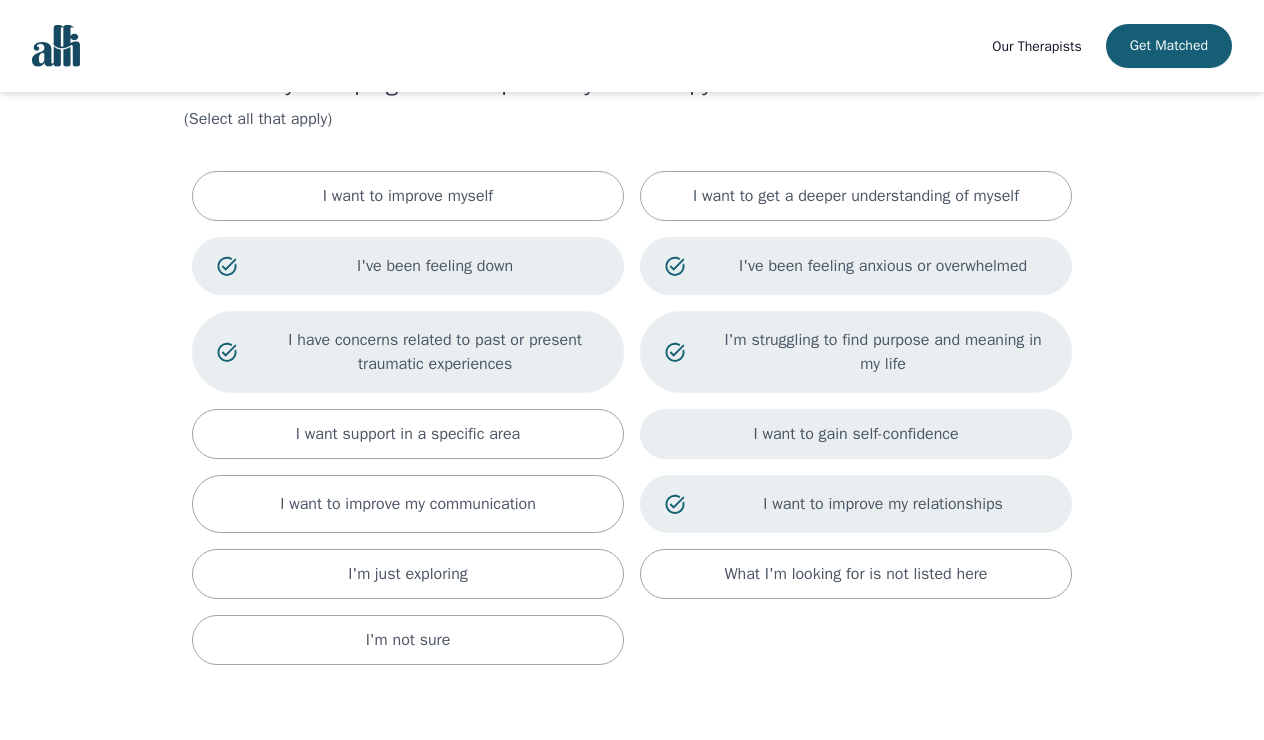 click on "I want to gain self-confidence" at bounding box center [855, 434] 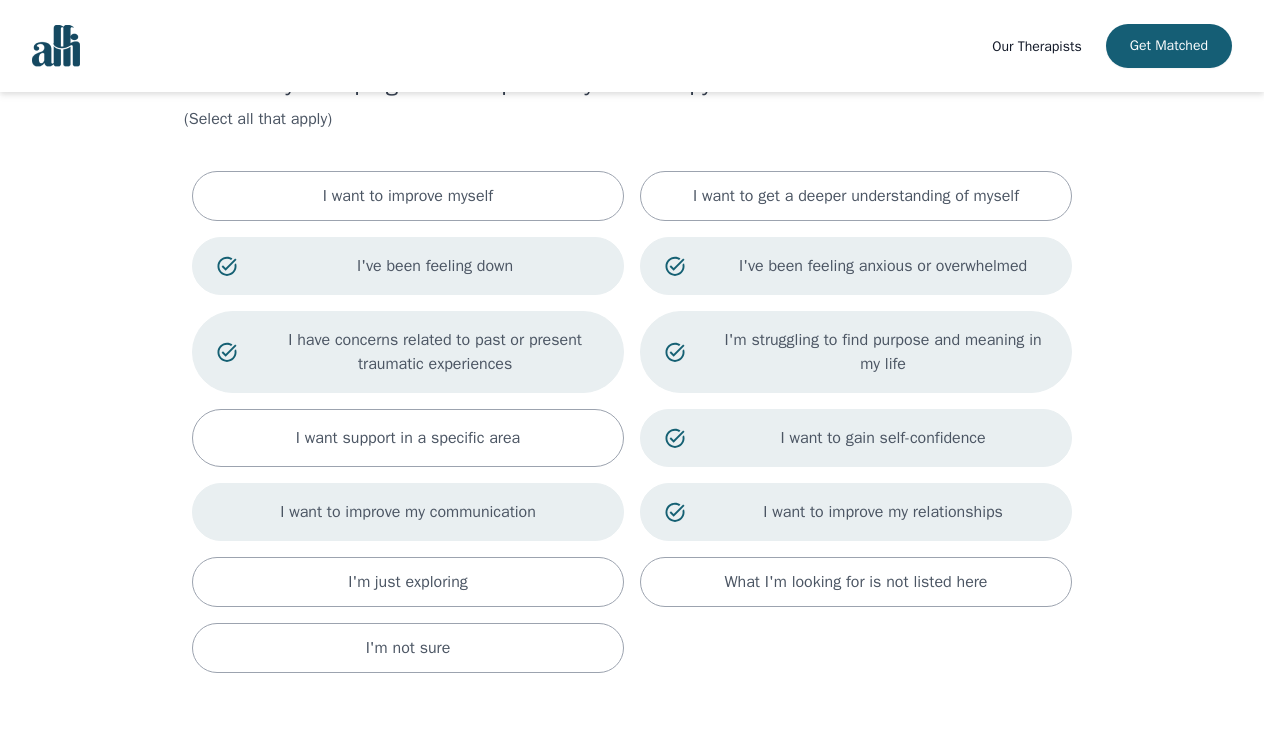 click on "I want to improve my communication" at bounding box center [408, 512] 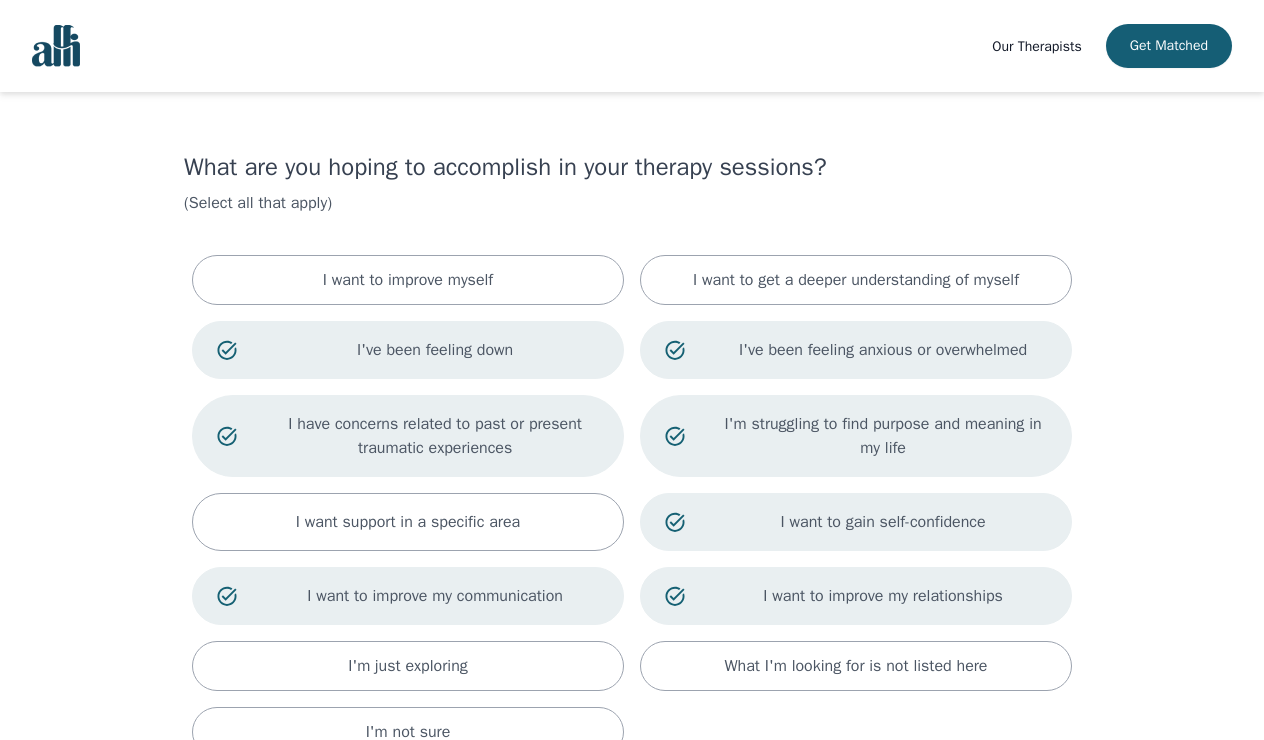 scroll, scrollTop: 0, scrollLeft: 0, axis: both 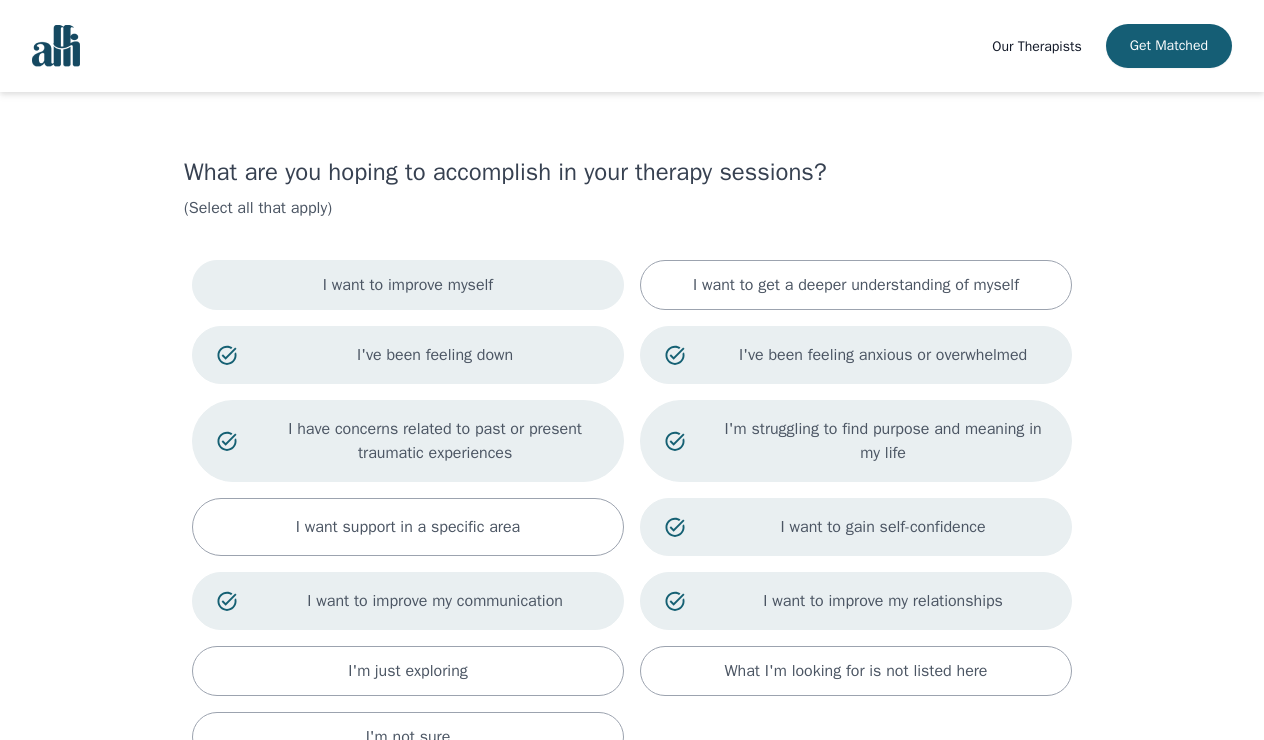 click on "I want to improve myself" at bounding box center [408, 285] 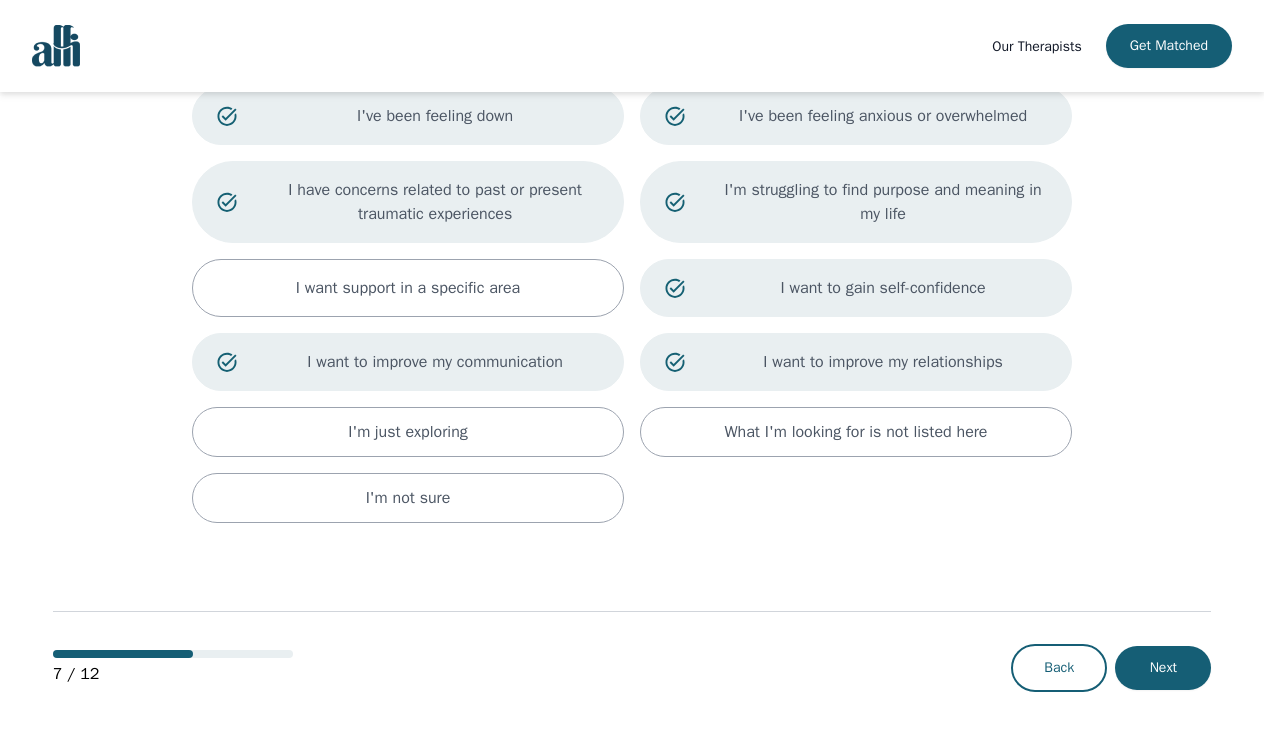 scroll, scrollTop: 247, scrollLeft: 0, axis: vertical 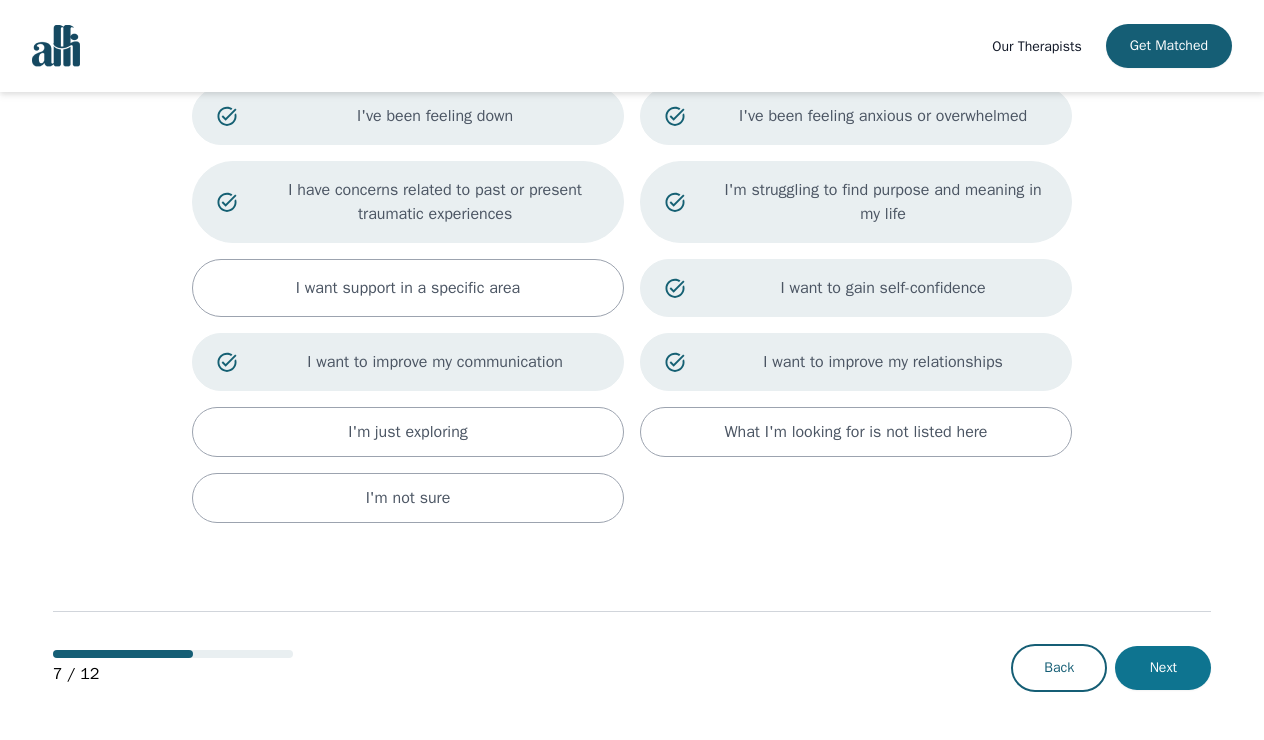 click on "Next" at bounding box center (1163, 668) 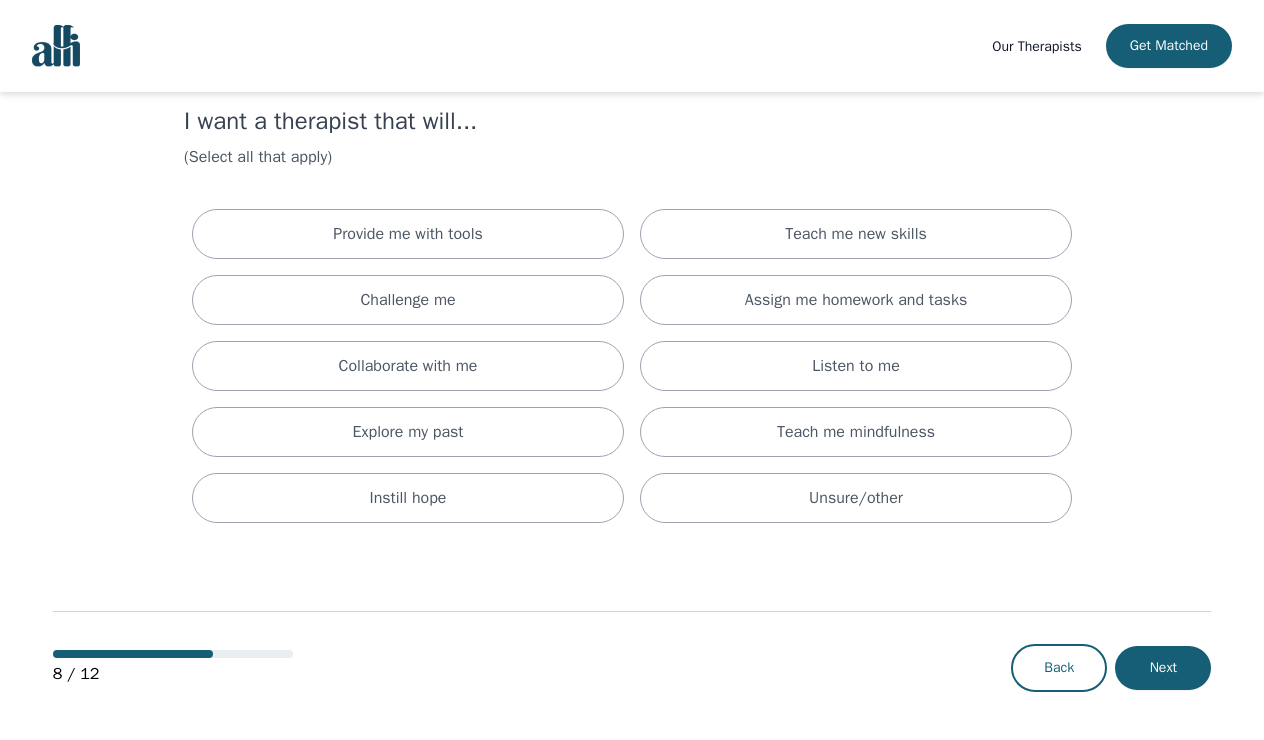 scroll, scrollTop: 0, scrollLeft: 0, axis: both 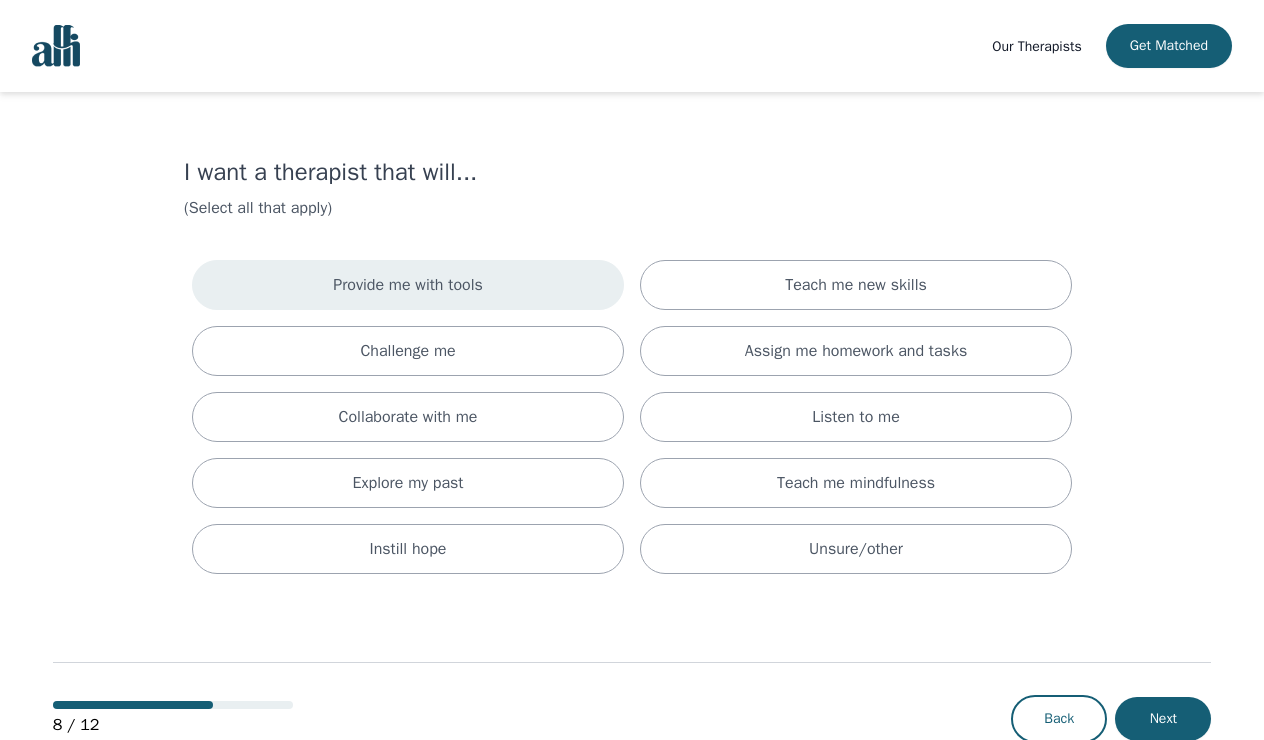 click on "Provide me with tools" at bounding box center [408, 285] 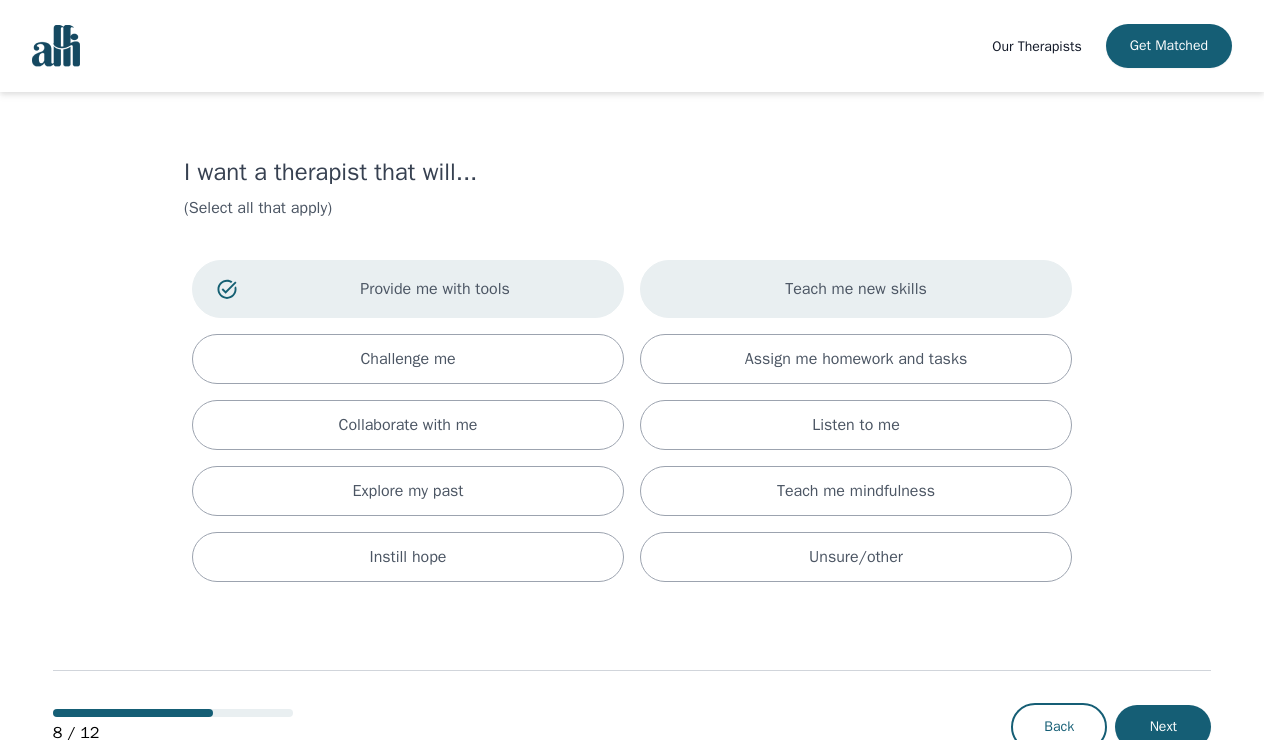 click on "Teach me new skills" at bounding box center [856, 289] 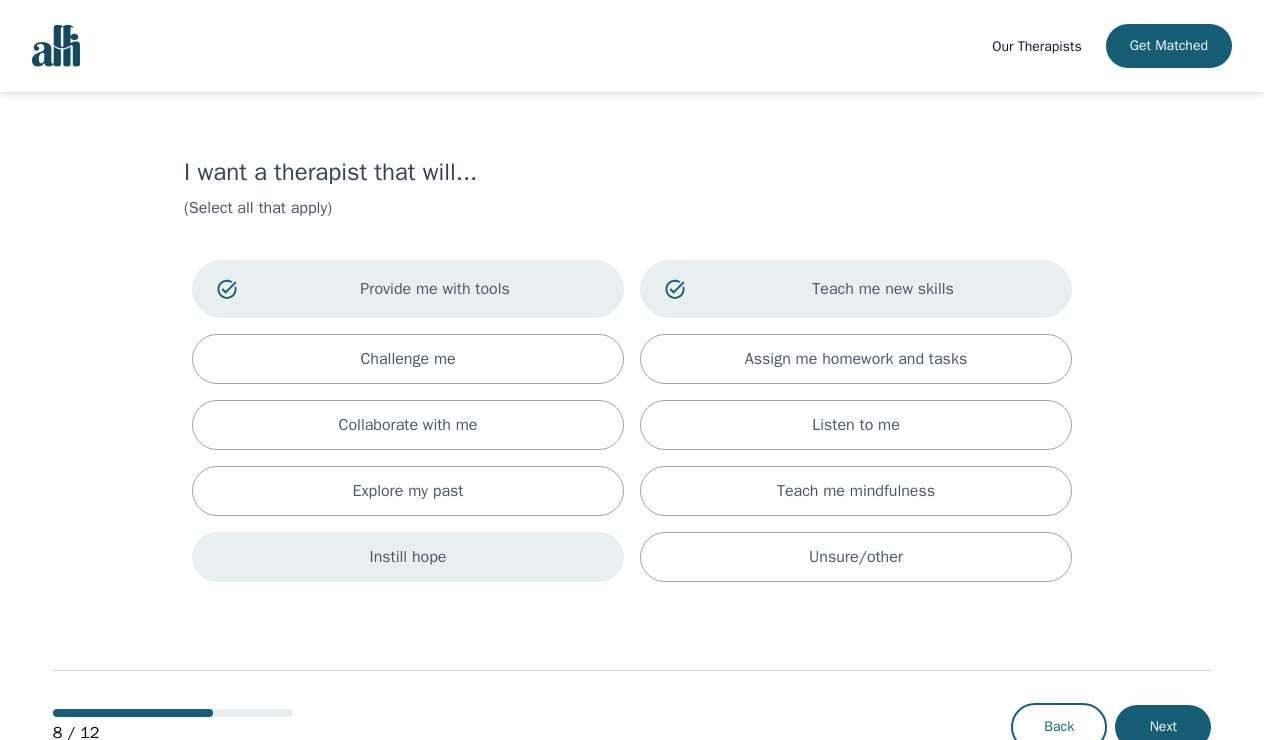 click on "Instill hope" at bounding box center [408, 557] 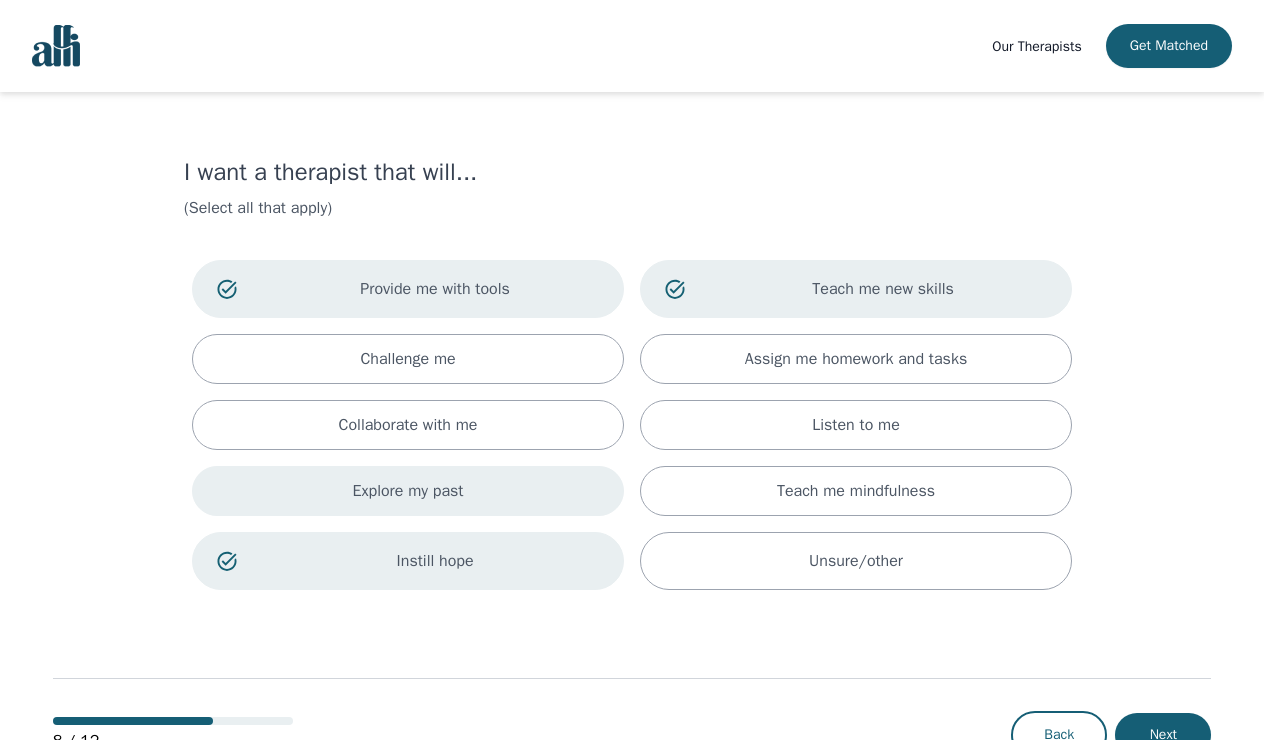 click on "Explore my past" at bounding box center [408, 491] 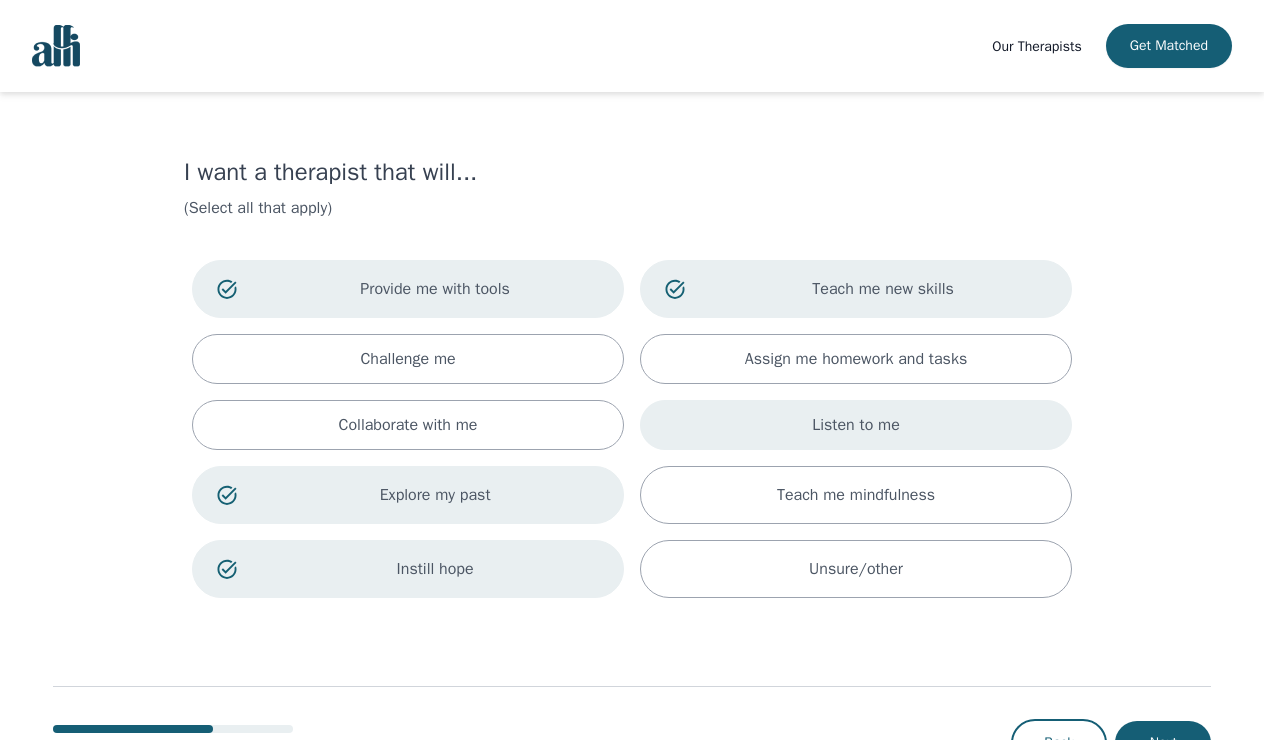 click on "Listen to me" at bounding box center (856, 425) 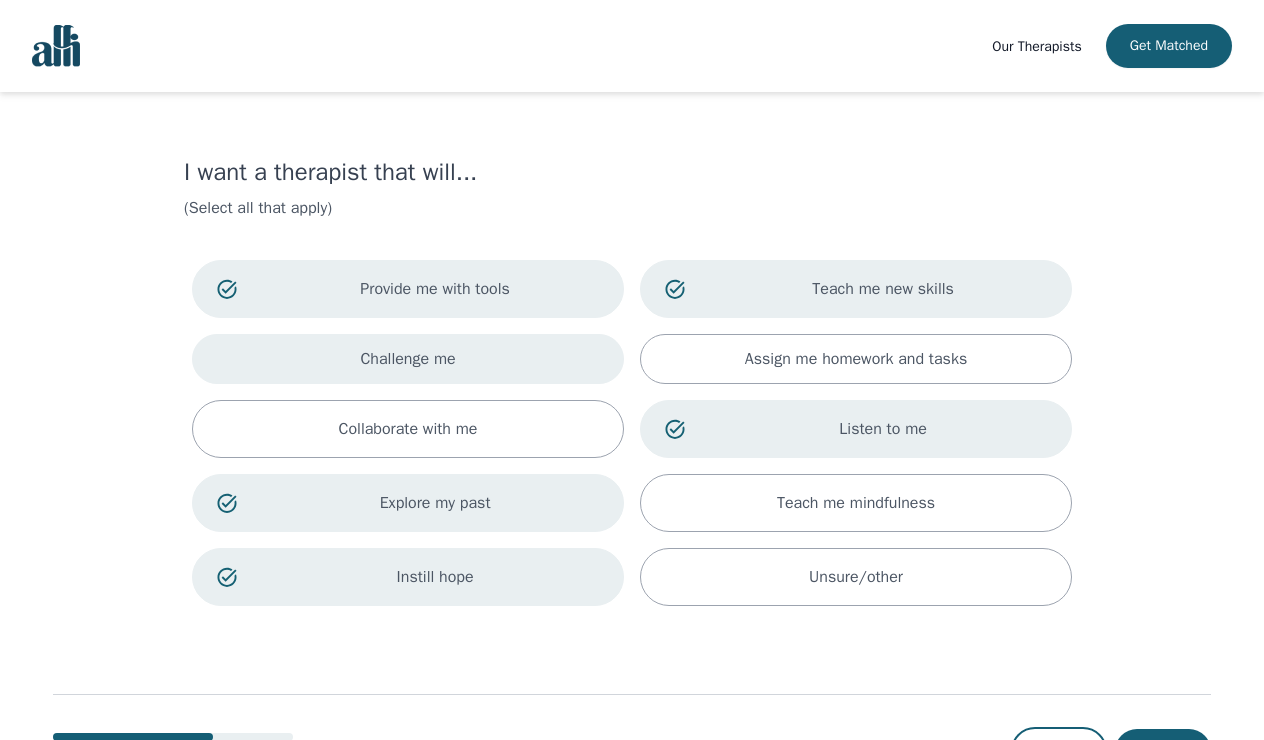 click on "Challenge me" at bounding box center (408, 359) 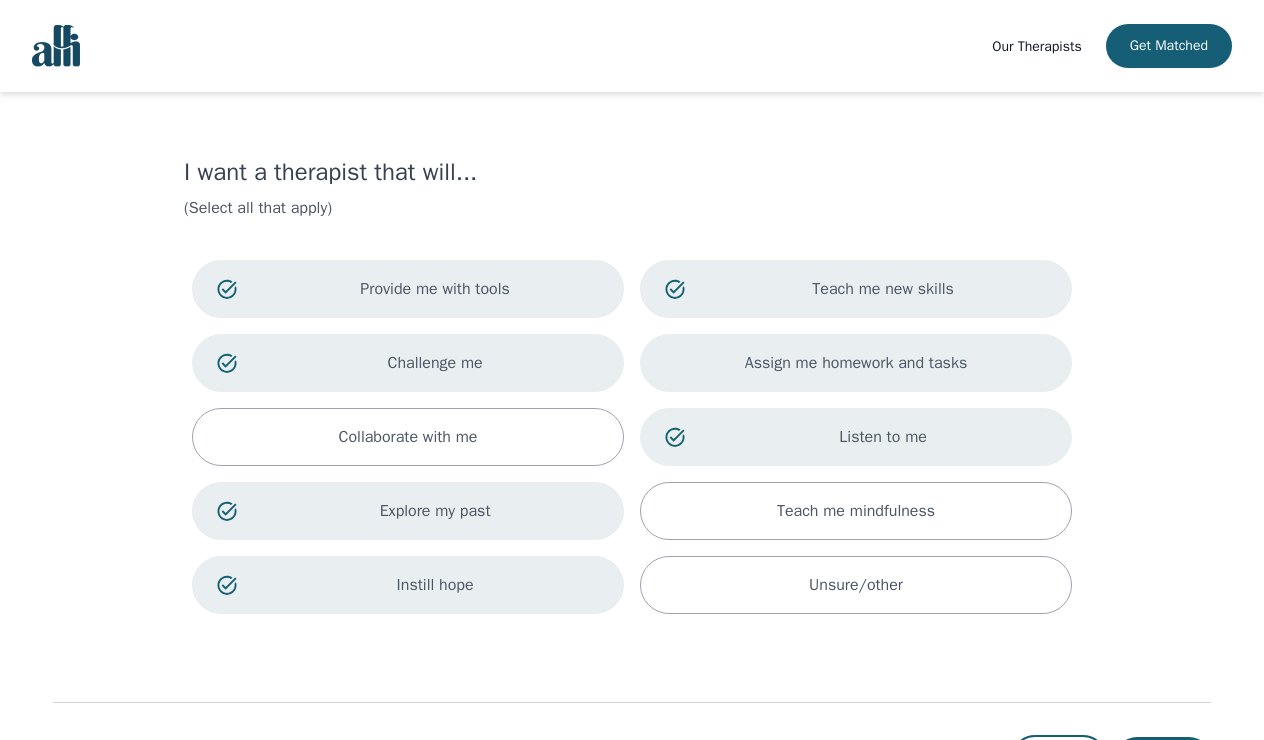 click on "Assign me homework and tasks" at bounding box center [856, 363] 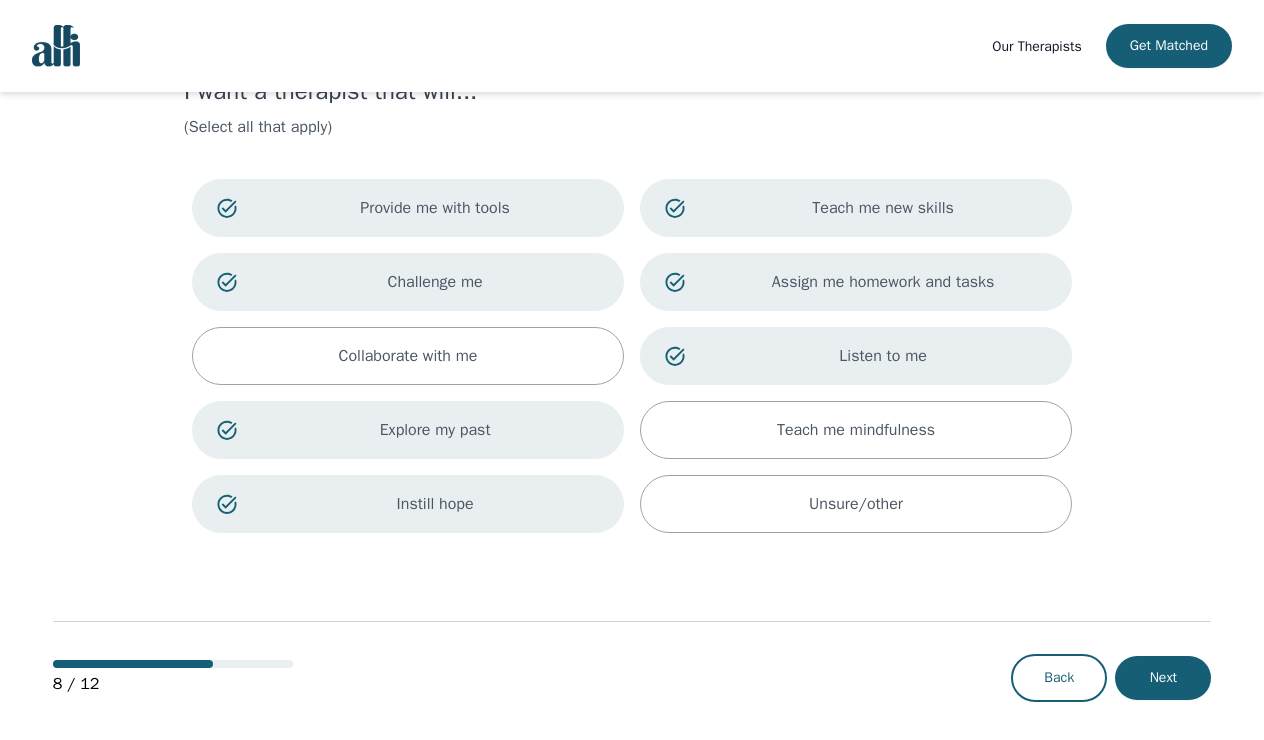 scroll, scrollTop: 83, scrollLeft: 0, axis: vertical 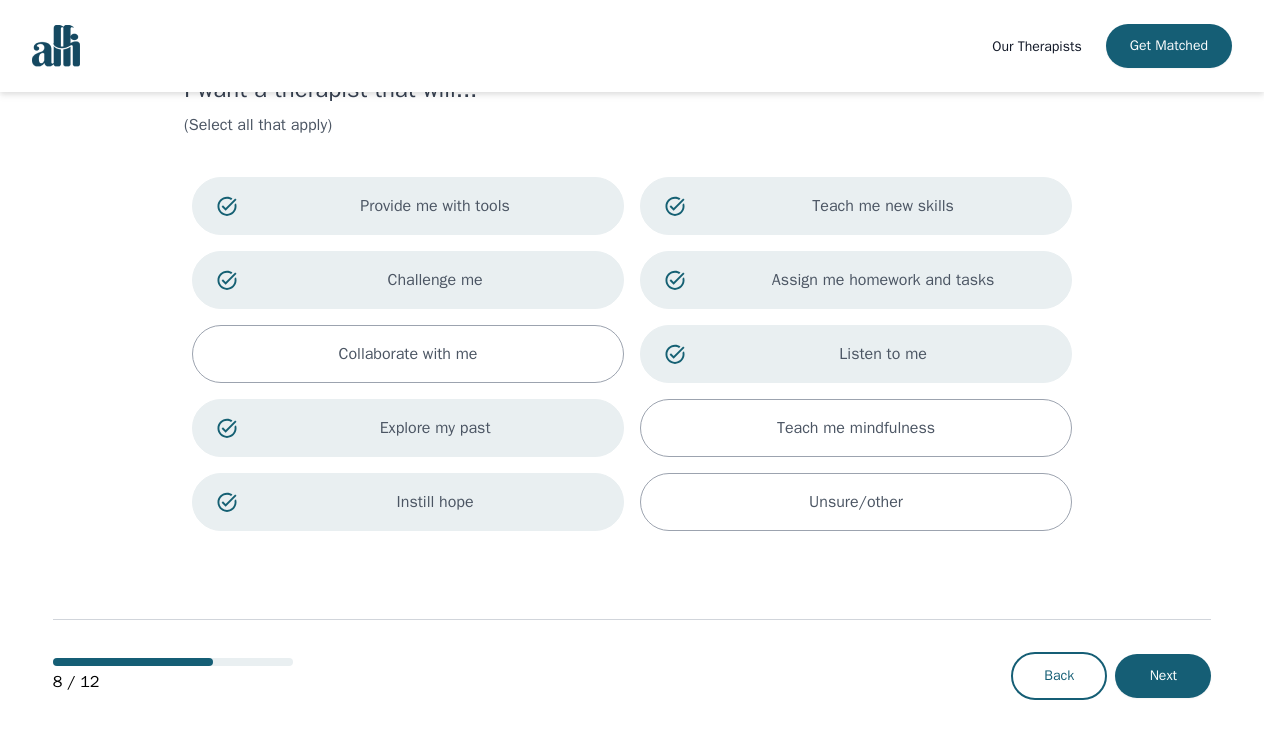 click on "Assign me homework and tasks" at bounding box center (883, 280) 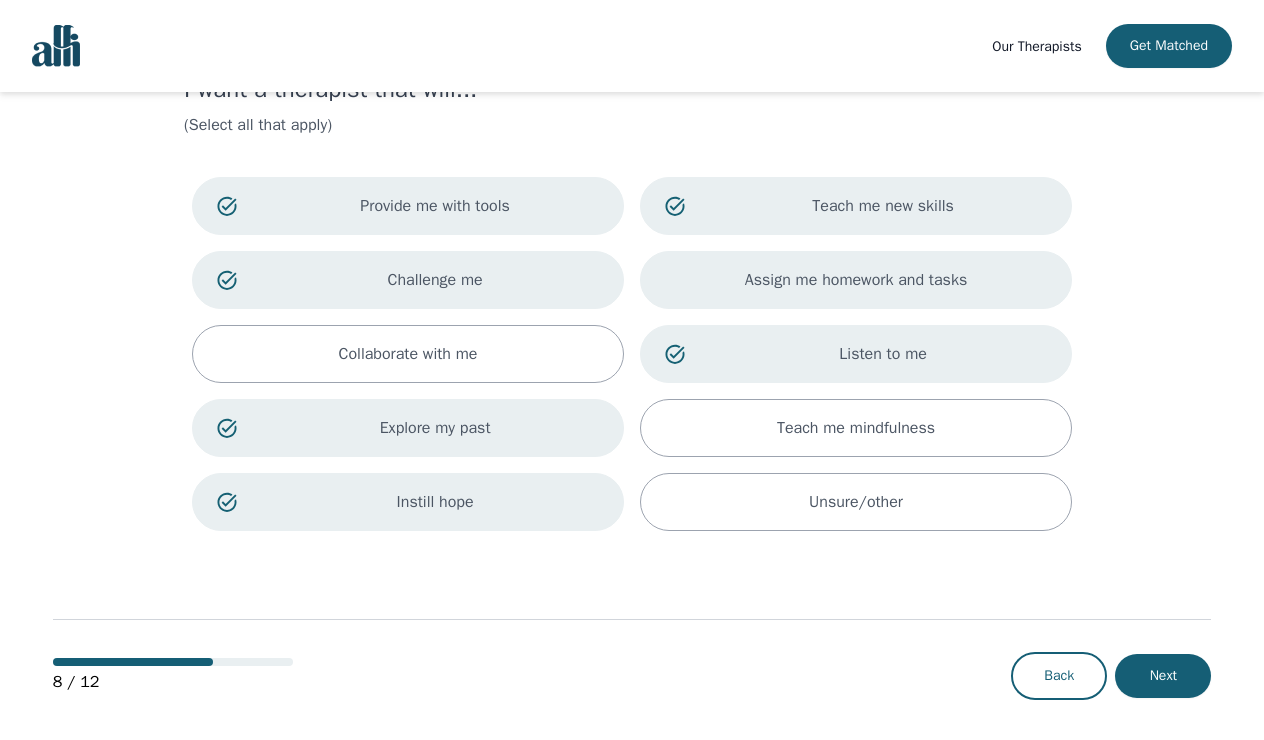 click on "Assign me homework and tasks" at bounding box center [856, 280] 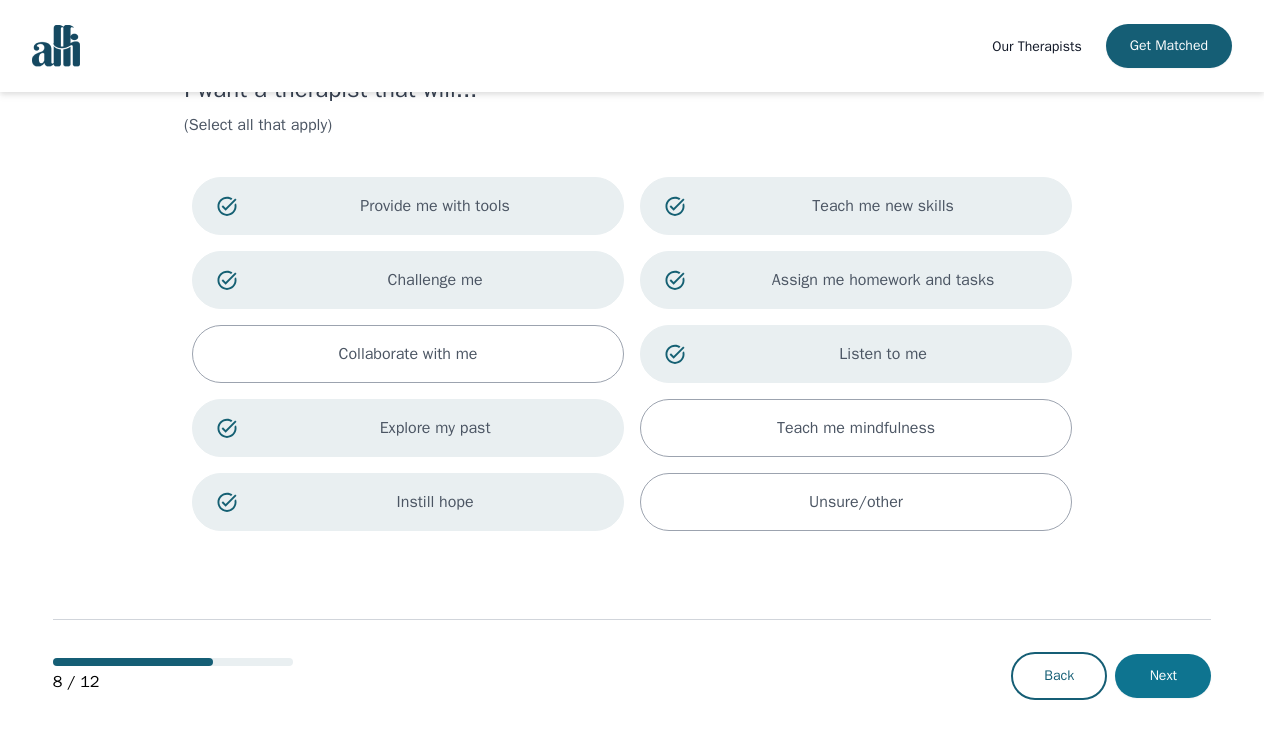 click on "Next" at bounding box center (1163, 676) 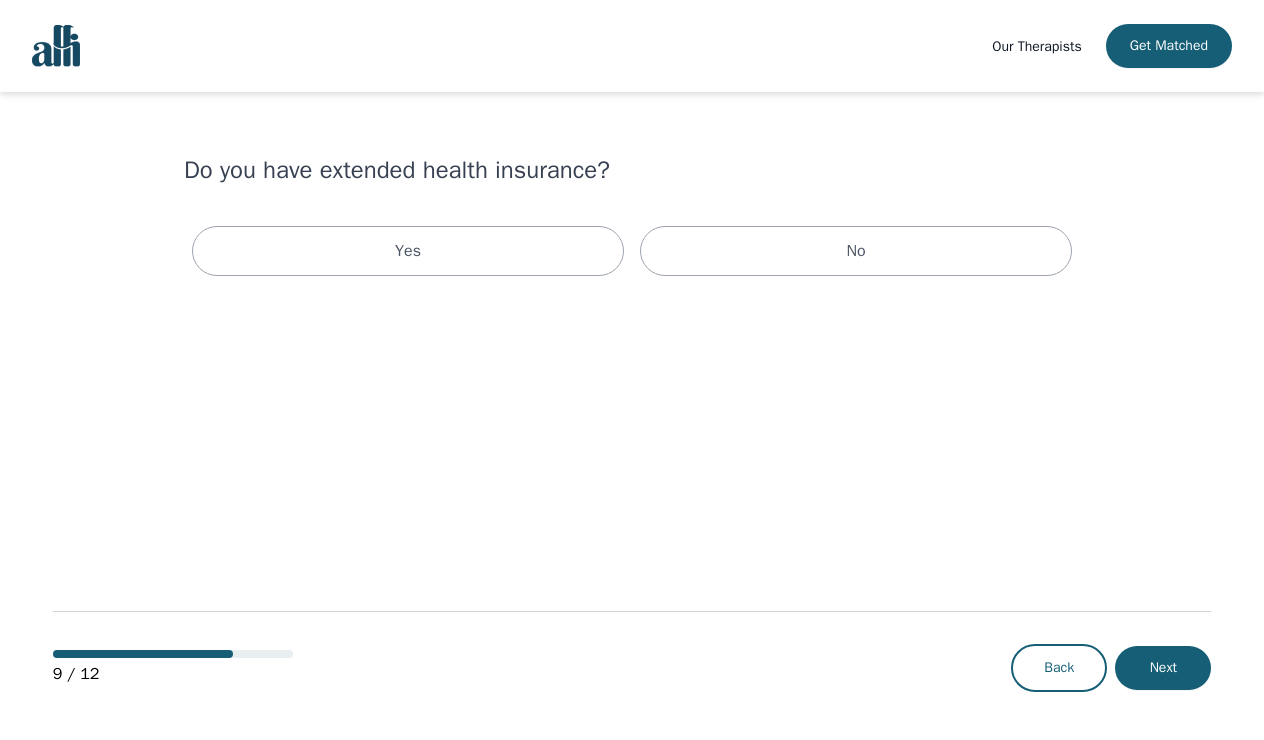 scroll, scrollTop: 0, scrollLeft: 0, axis: both 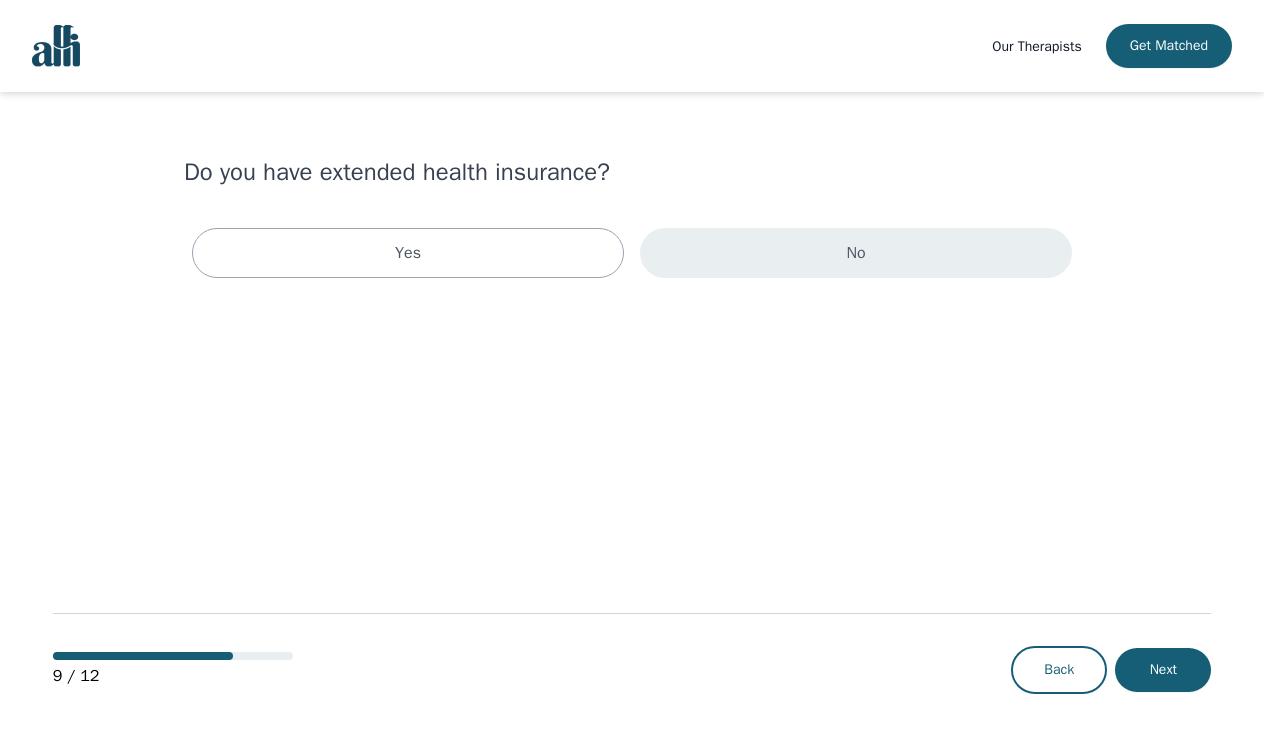 click on "No" at bounding box center [856, 253] 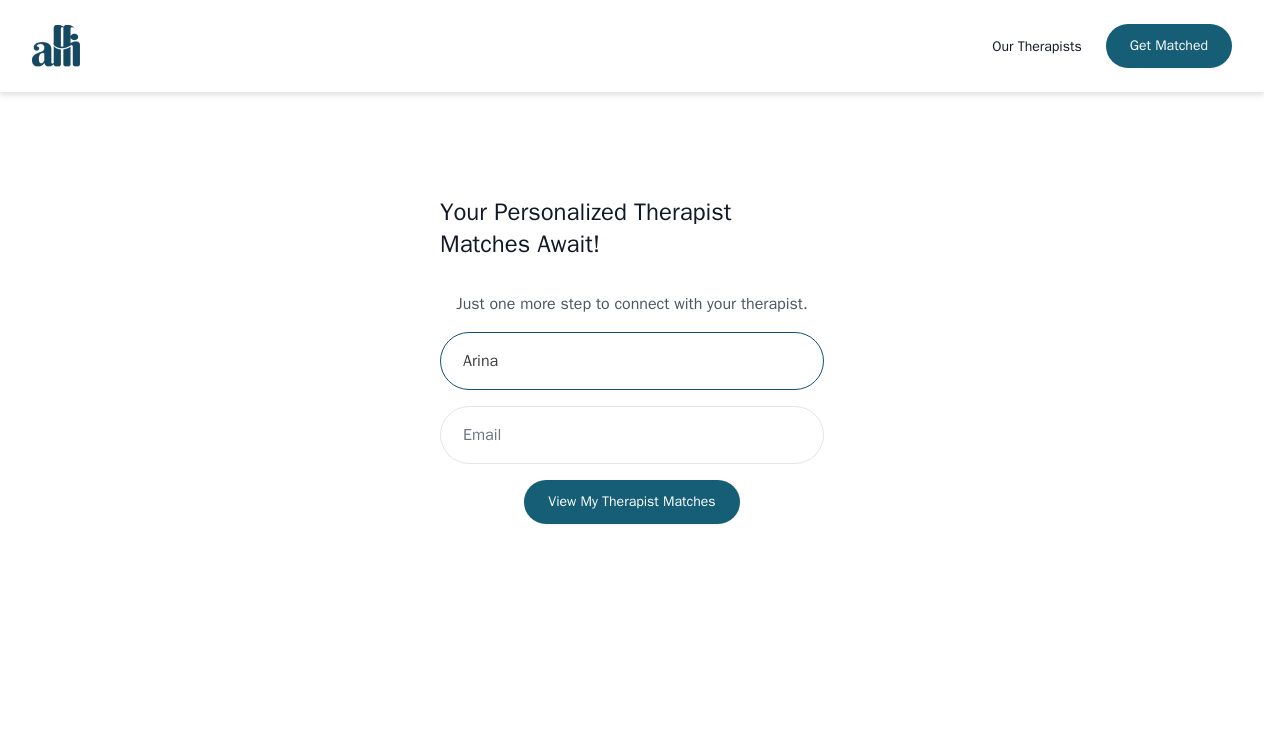 type on "Arina" 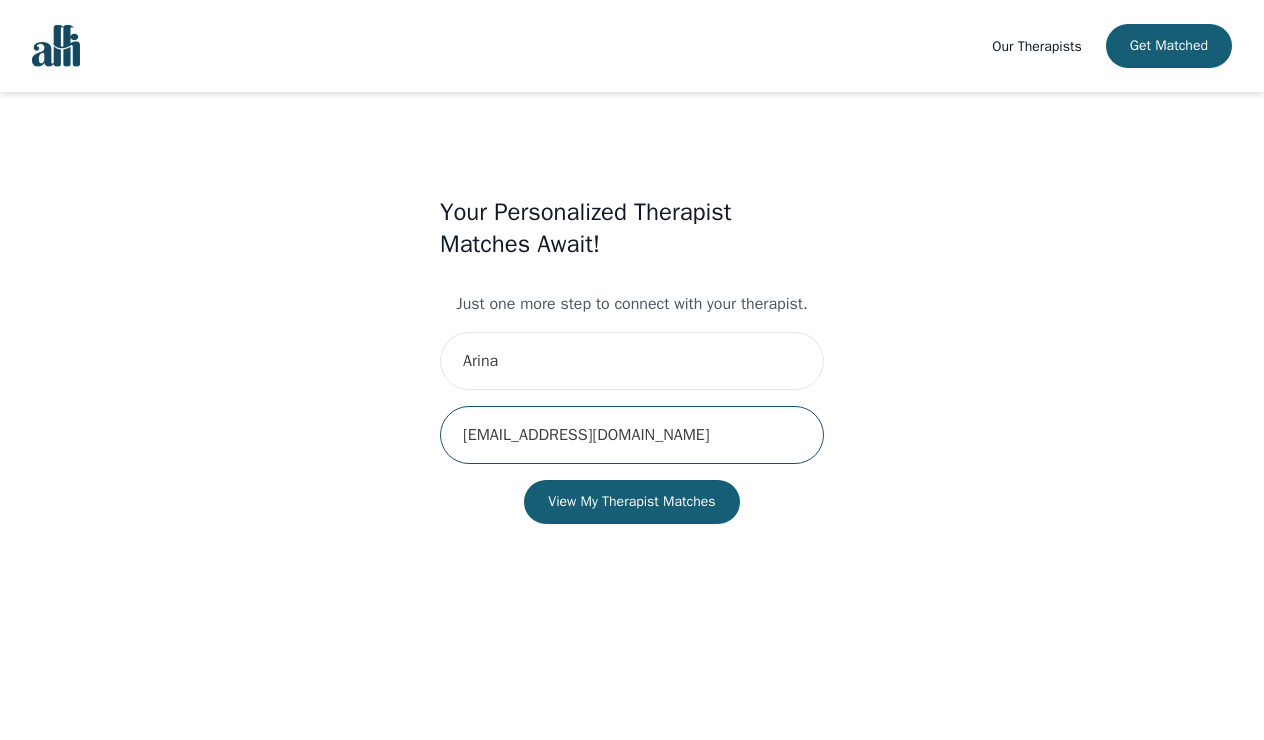 type on "arinaimbirovski@gmail.com" 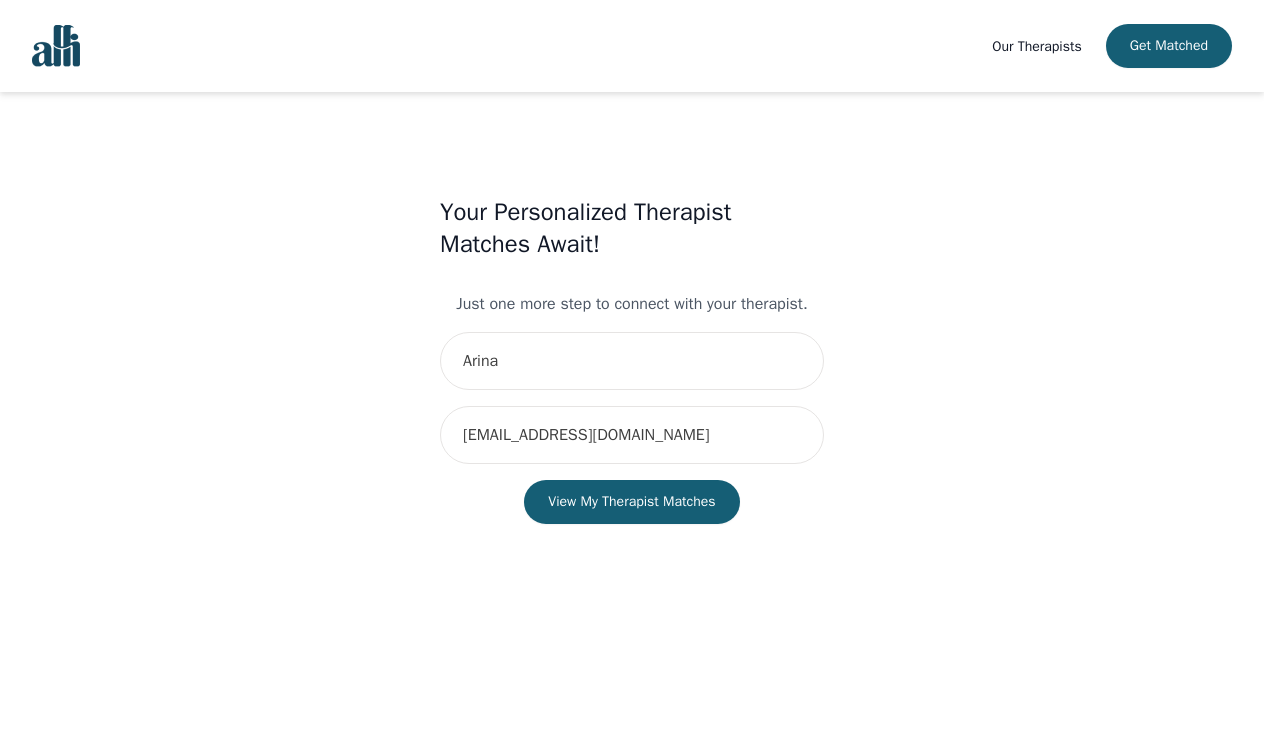 click on "Your Personalized Therapist Matches Await! Just one more step to connect with your therapist. Arina arinaimbirovski@gmail.com View My Therapist Matches" at bounding box center (632, 417) 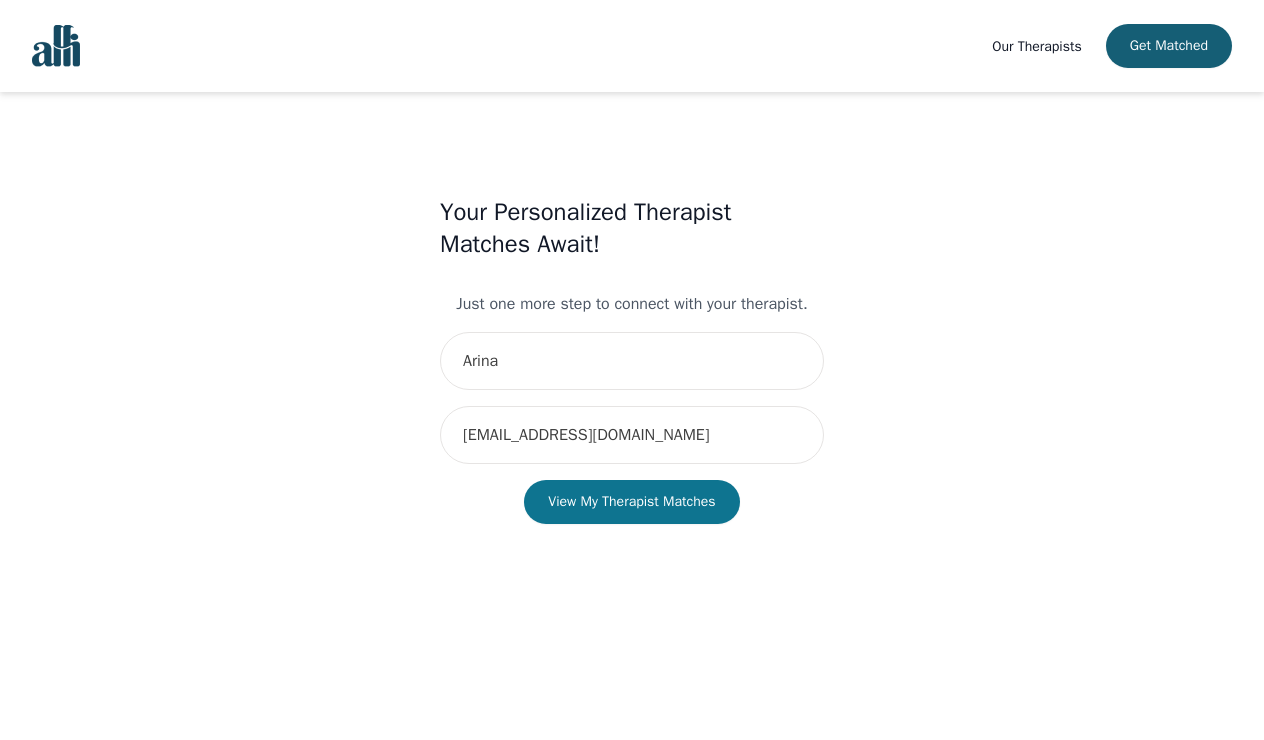 click on "View My Therapist Matches" at bounding box center [631, 502] 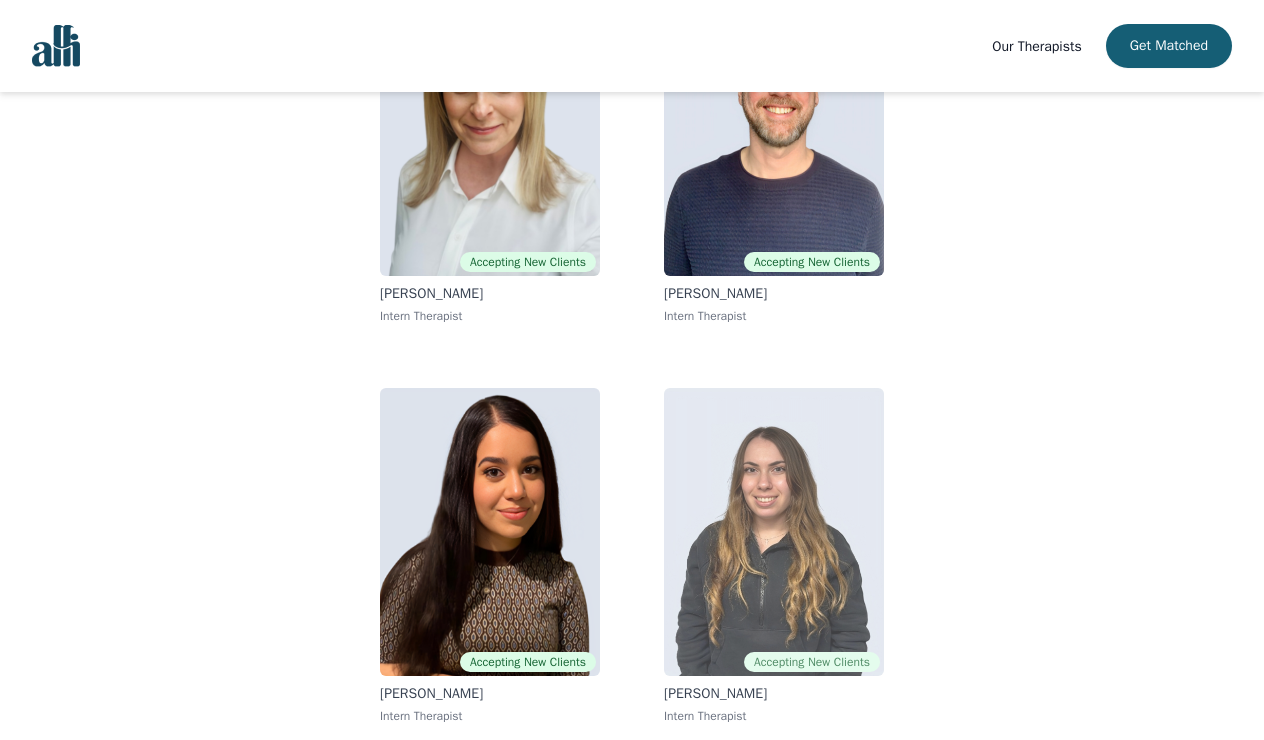 scroll, scrollTop: 304, scrollLeft: 0, axis: vertical 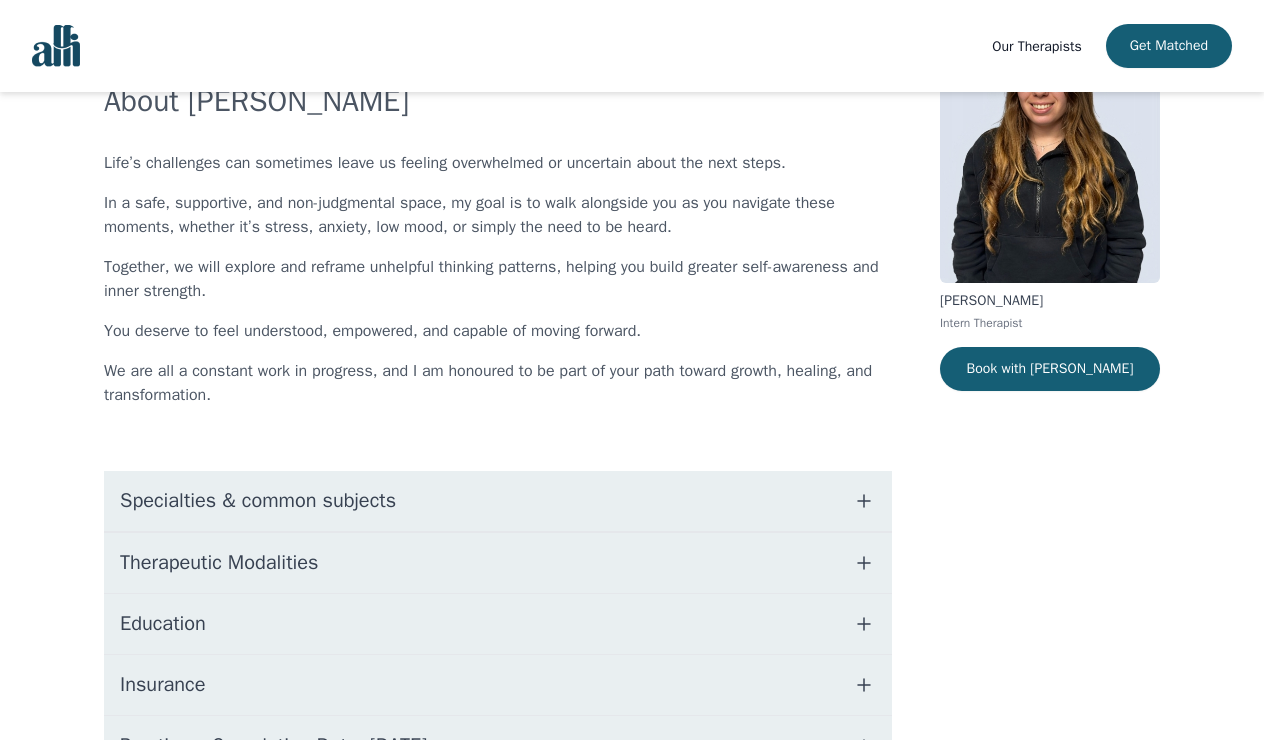 click on "Specialties & common subjects" at bounding box center [498, 501] 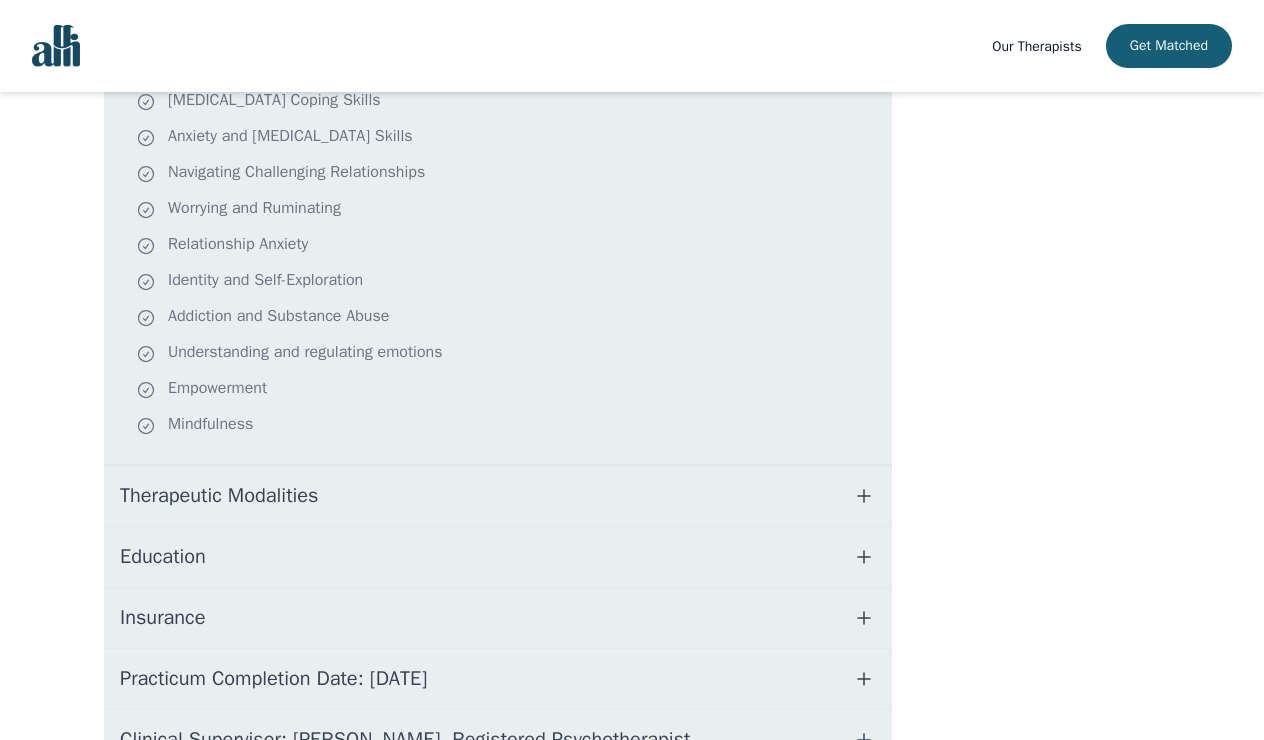 scroll, scrollTop: 601, scrollLeft: 0, axis: vertical 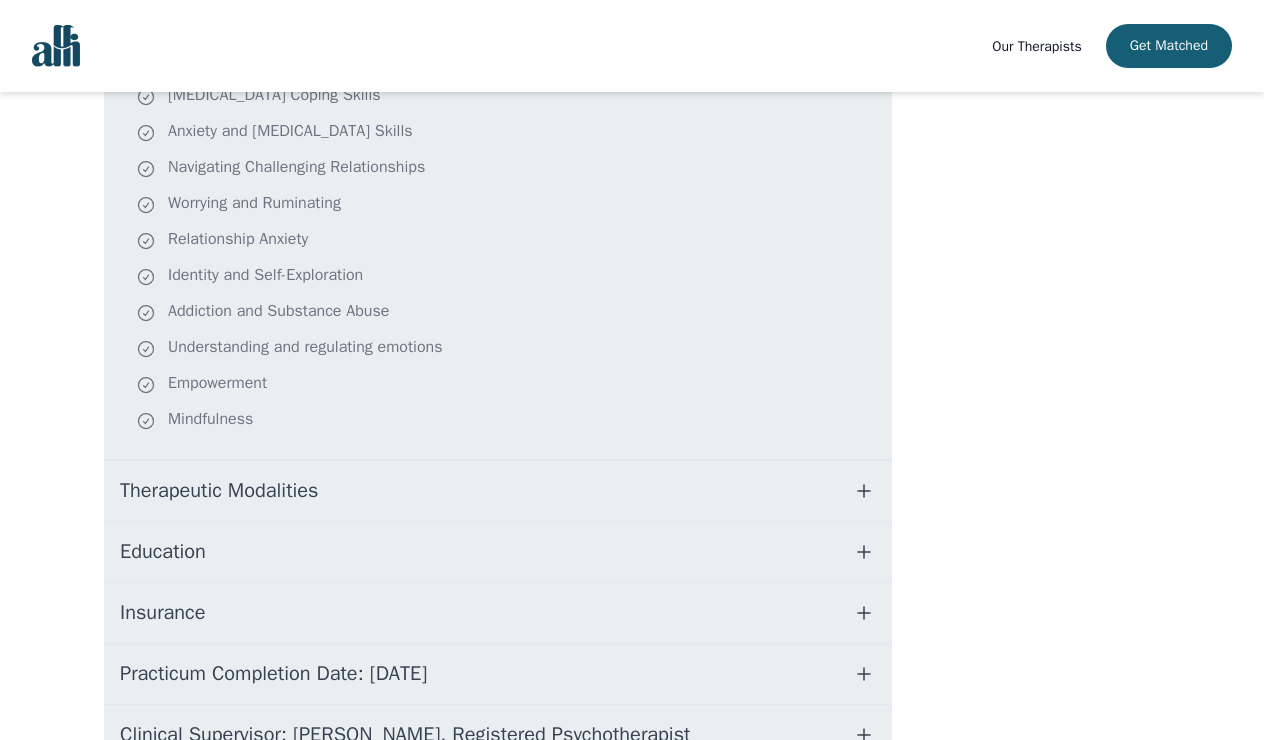 click on "Therapeutic Modalities" at bounding box center (498, 491) 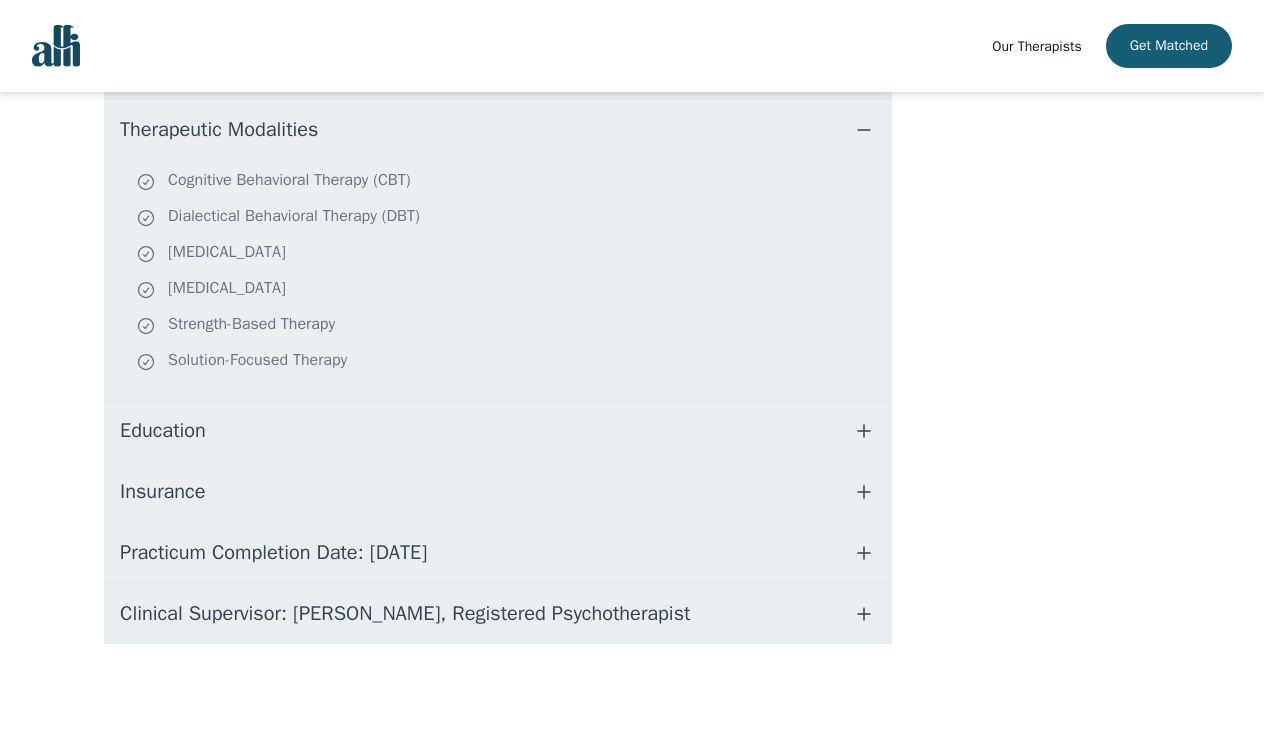 scroll, scrollTop: 962, scrollLeft: 0, axis: vertical 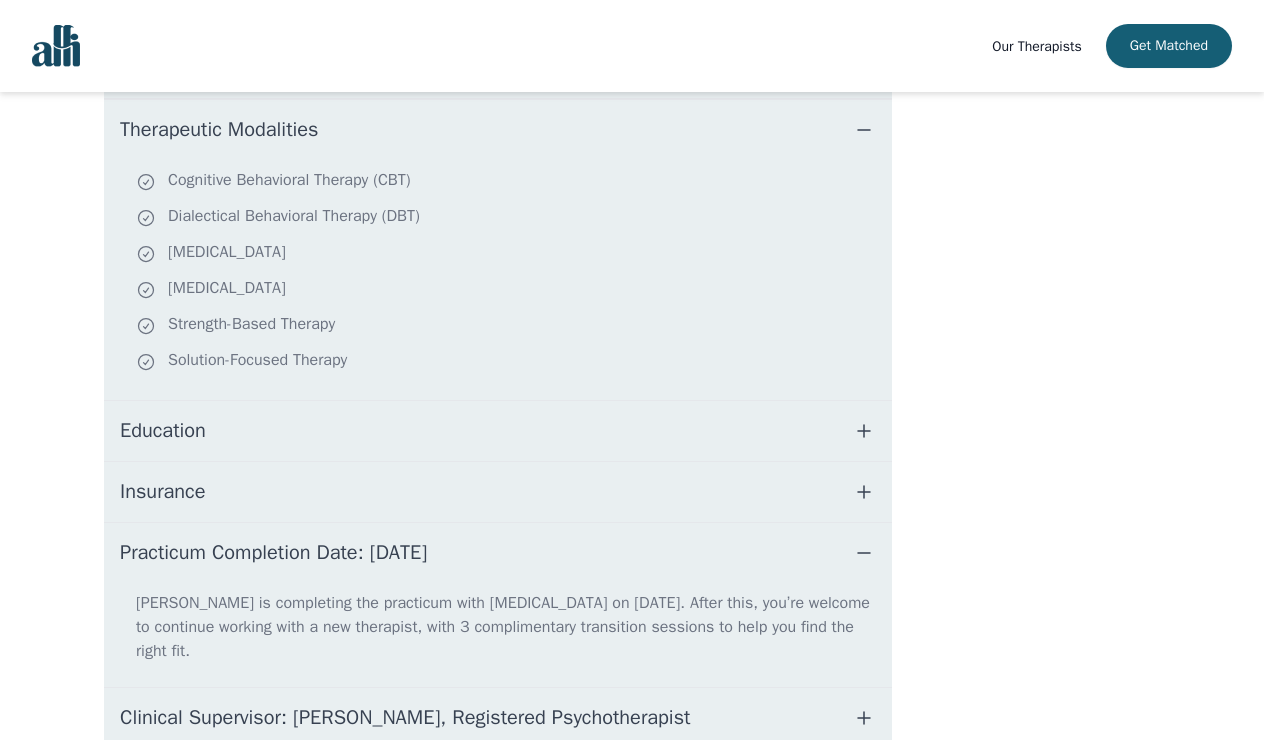 click on "Practicum Completion Date: [DATE]" at bounding box center [498, 553] 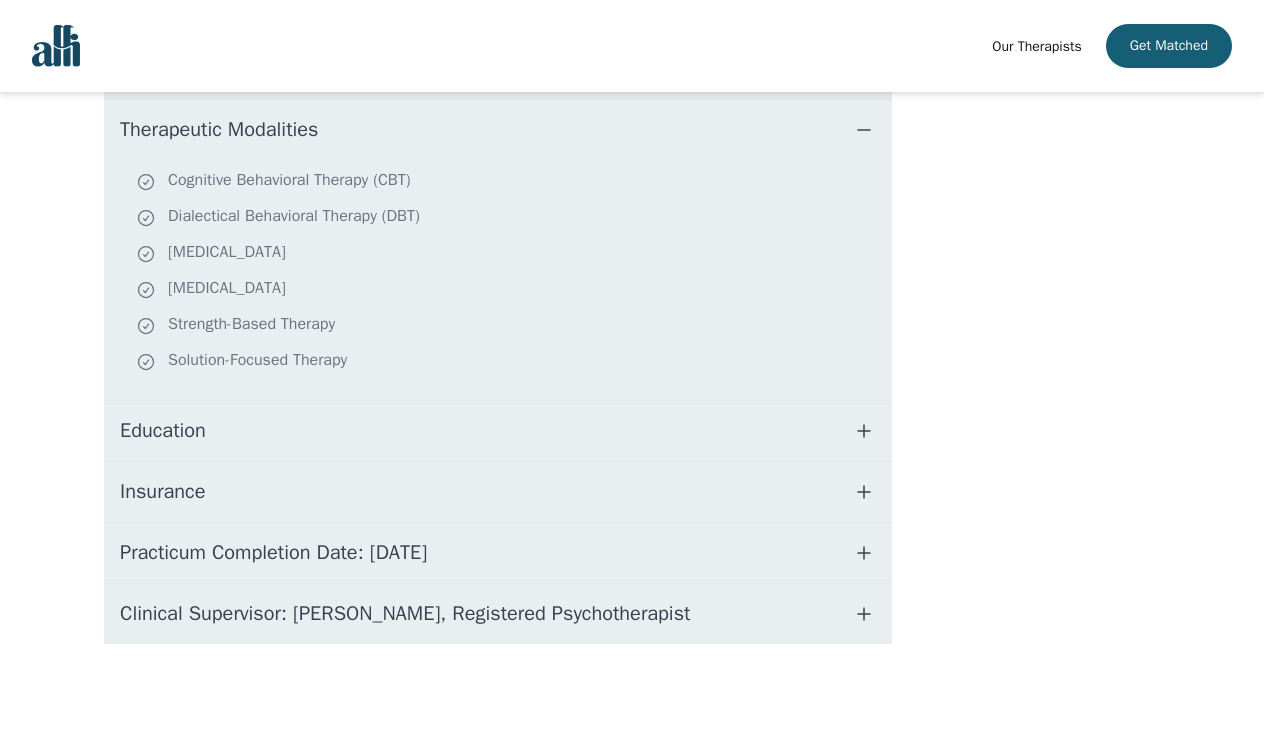 click on "Clinical Supervisor: Sabrina Khandai, Registered Psychotherapist" at bounding box center [405, 614] 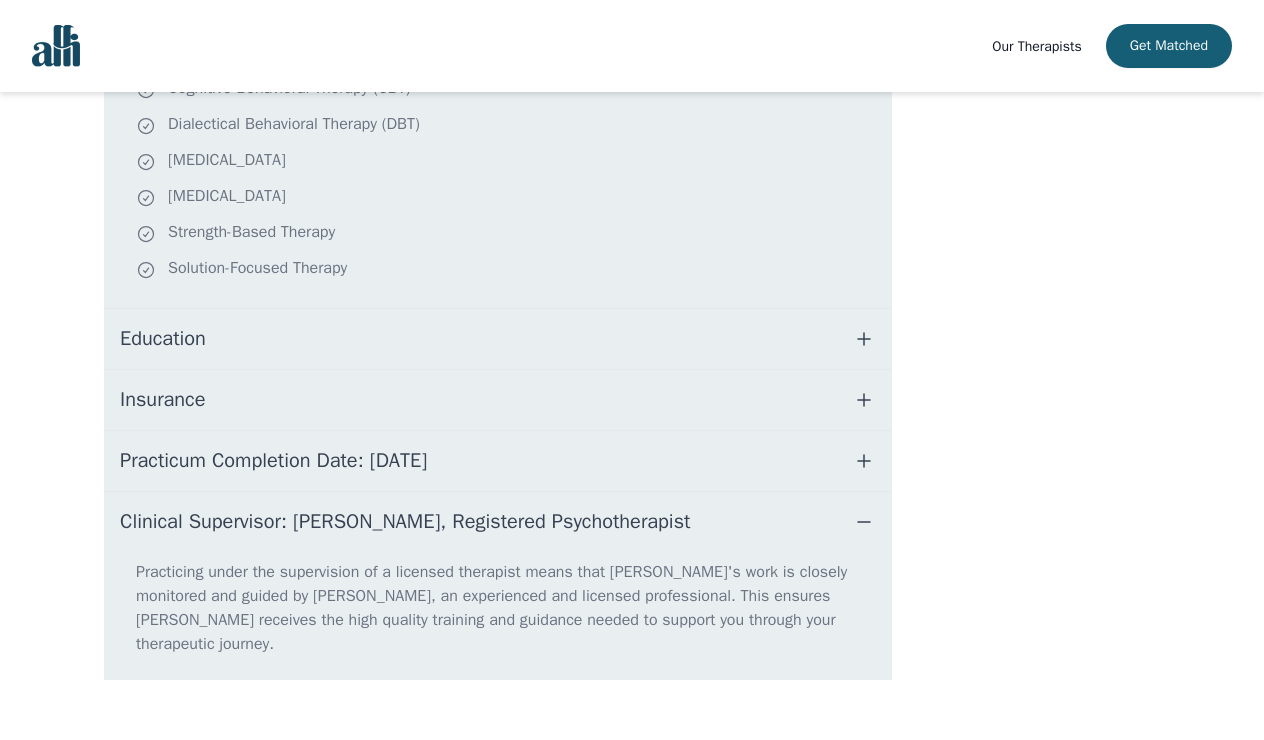 click on "Clinical Supervisor: Sabrina Khandai, Registered Psychotherapist" at bounding box center (405, 522) 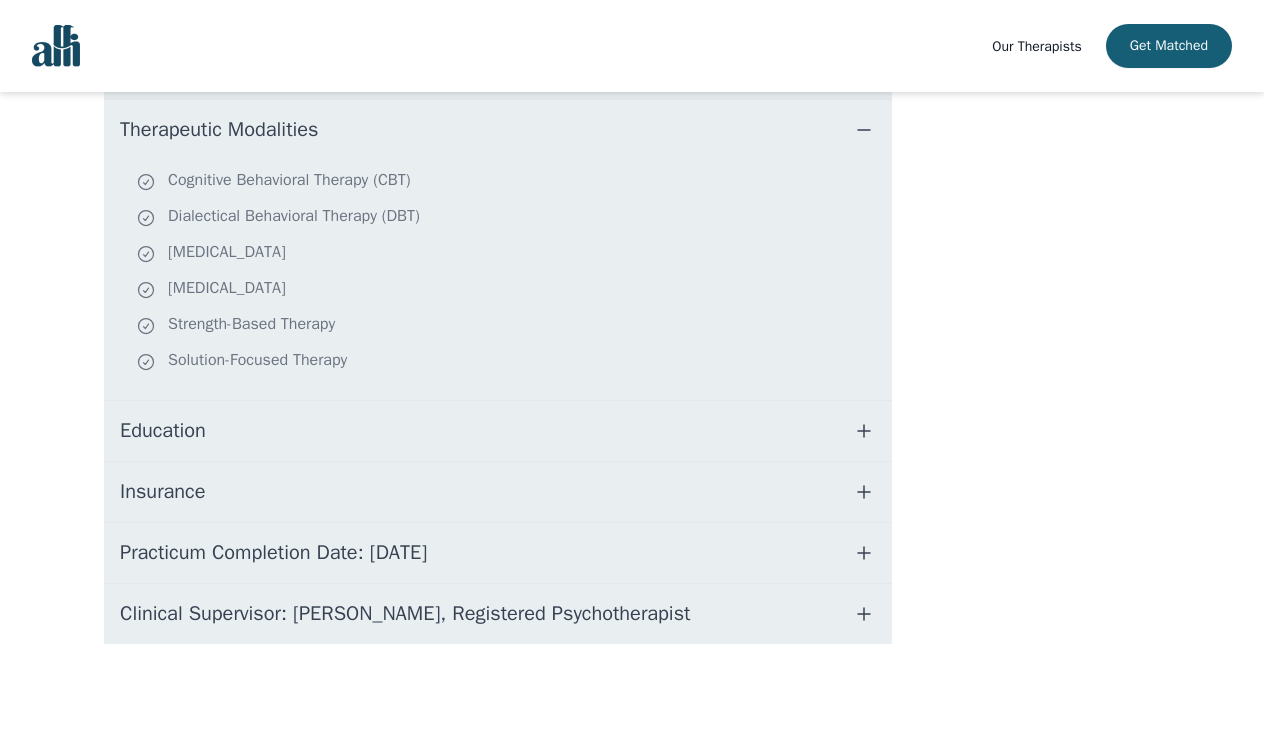 click on "Insurance" at bounding box center [498, 492] 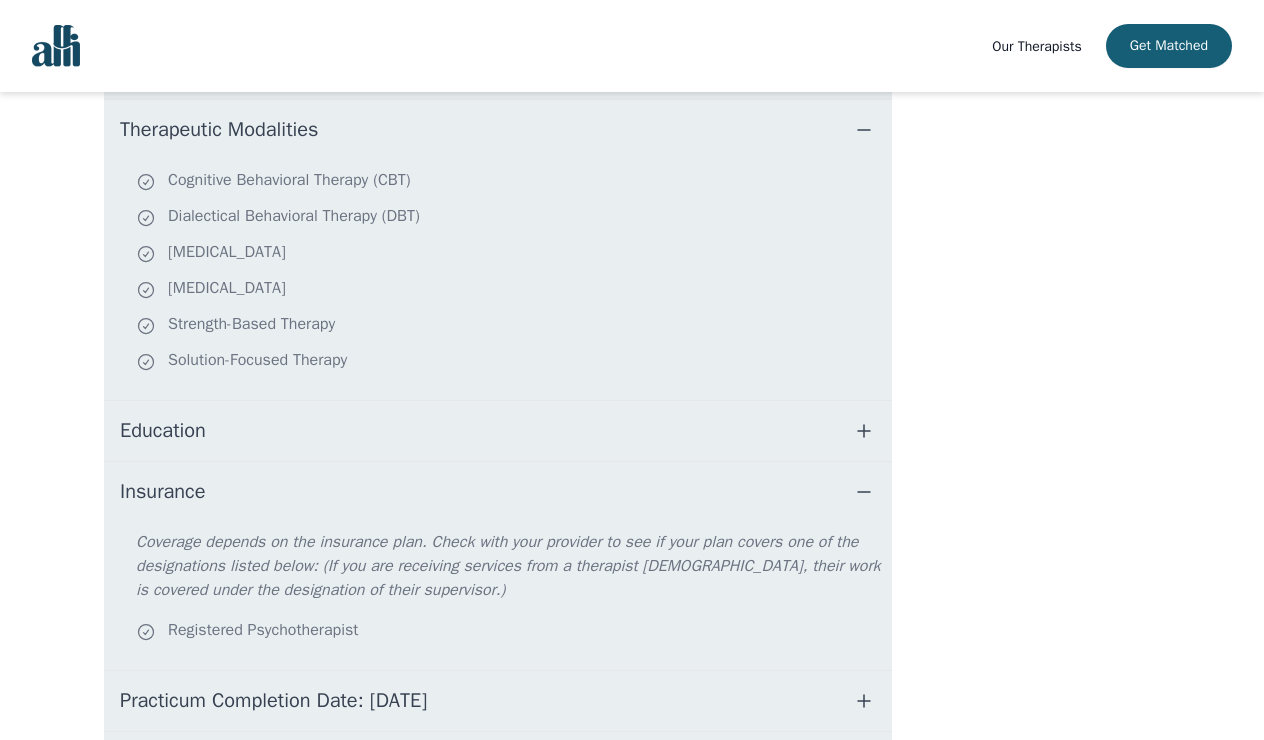 click on "Insurance" at bounding box center (498, 492) 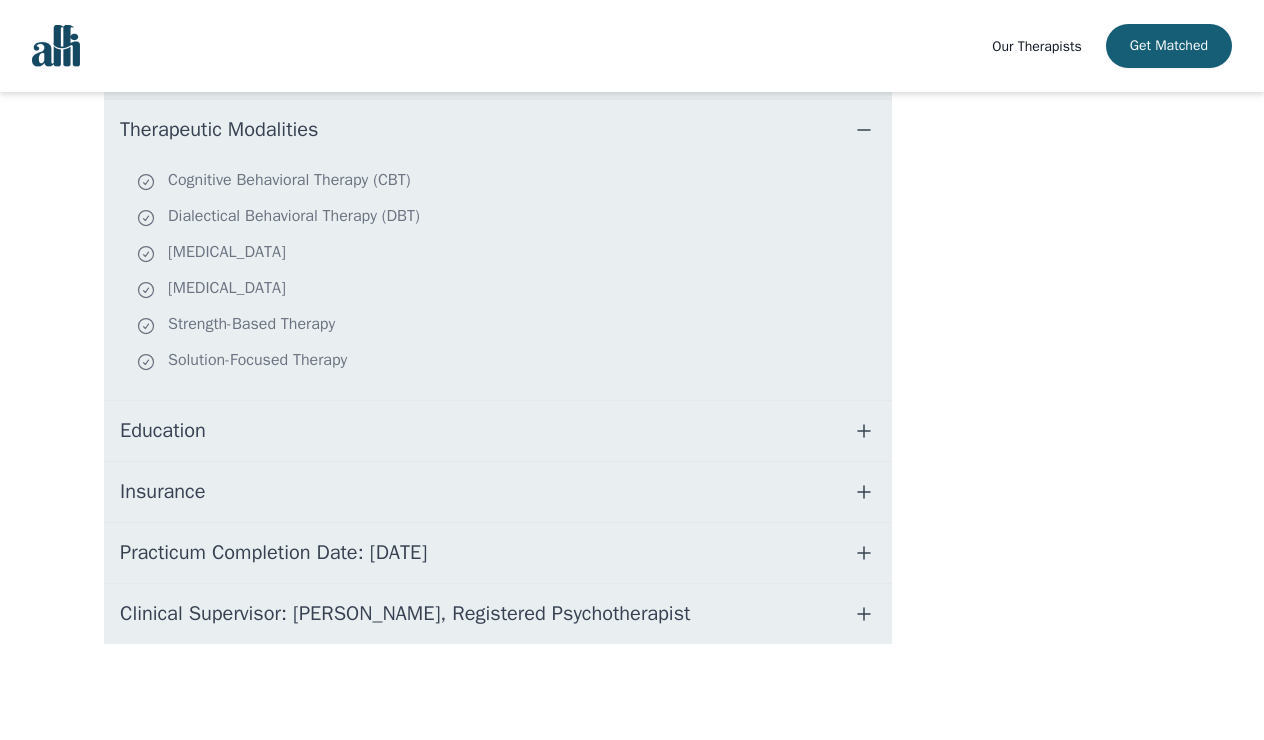 click on "Education" at bounding box center (498, 431) 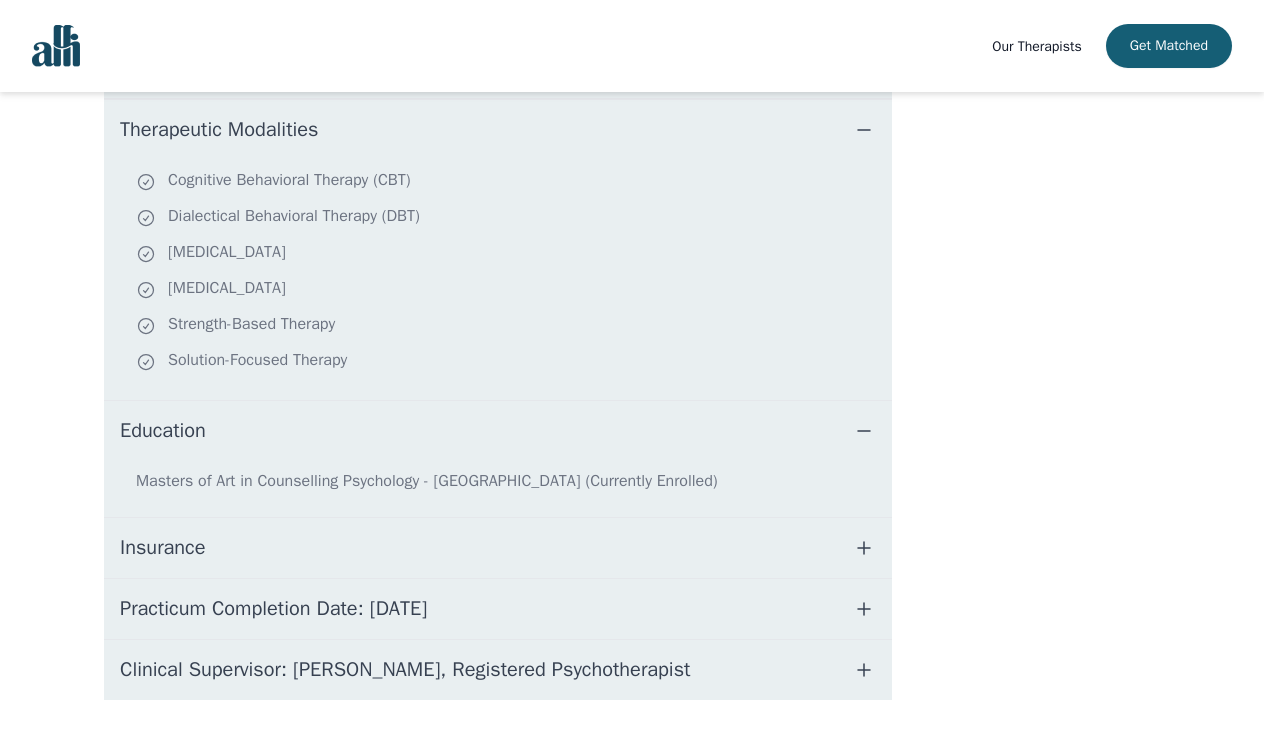 click on "Education" at bounding box center (498, 431) 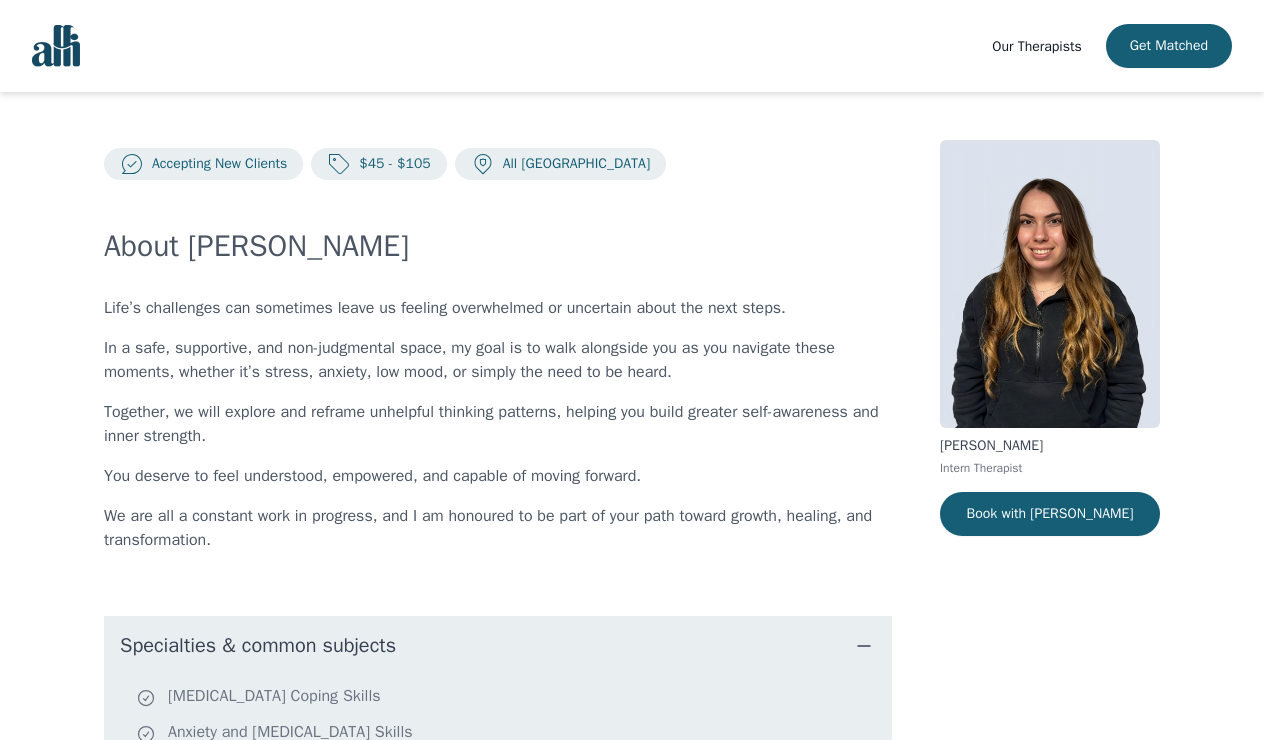 scroll, scrollTop: 0, scrollLeft: 0, axis: both 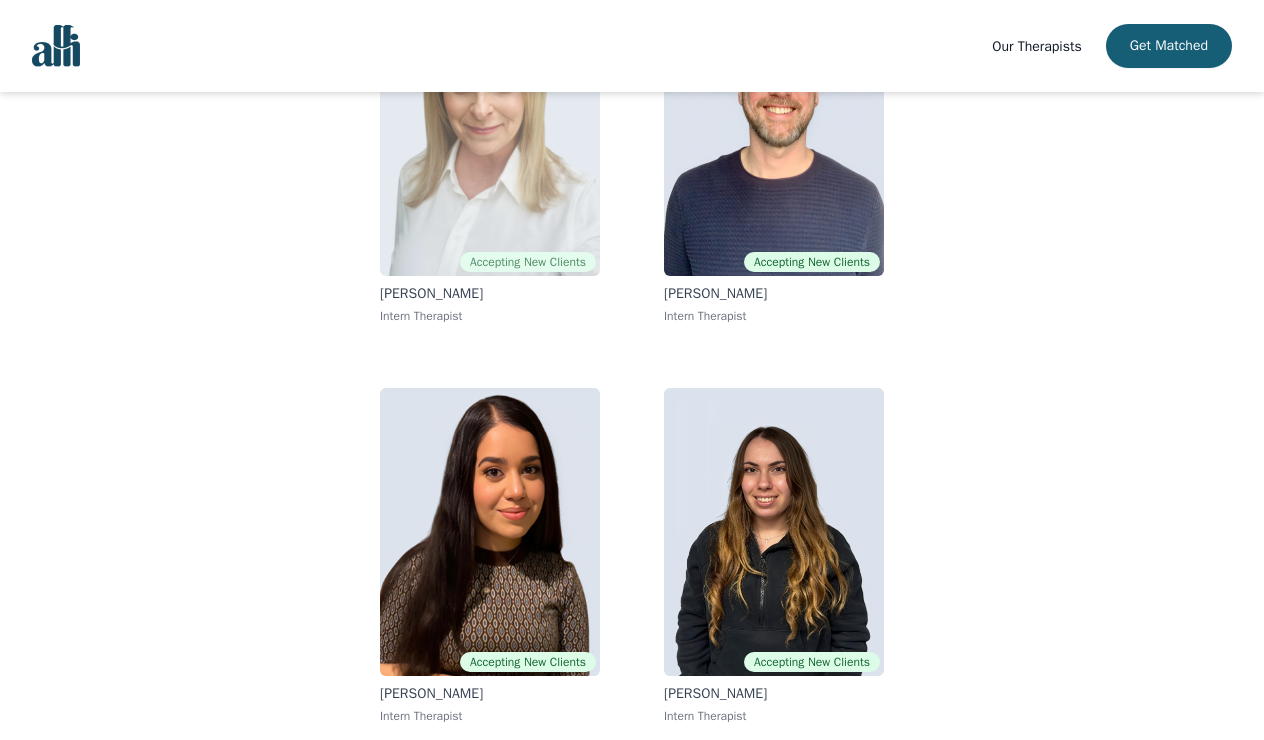 click at bounding box center [490, 132] 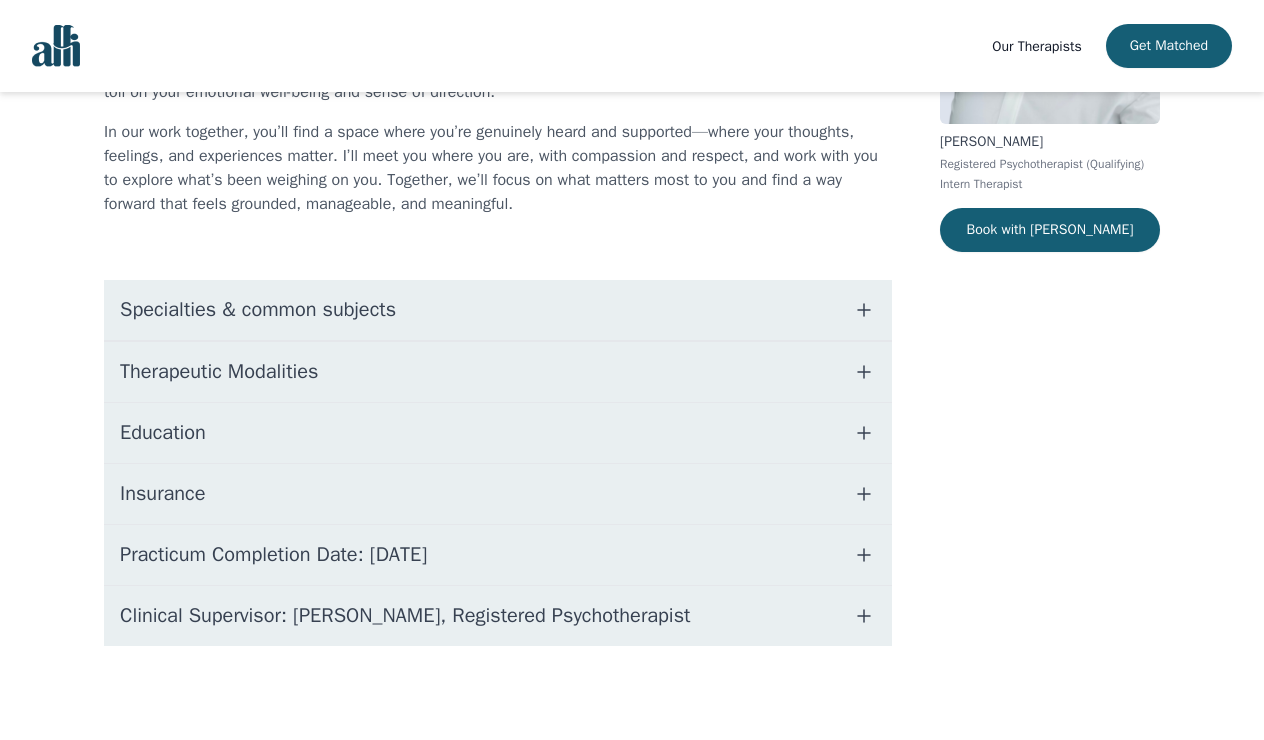 scroll, scrollTop: 0, scrollLeft: 0, axis: both 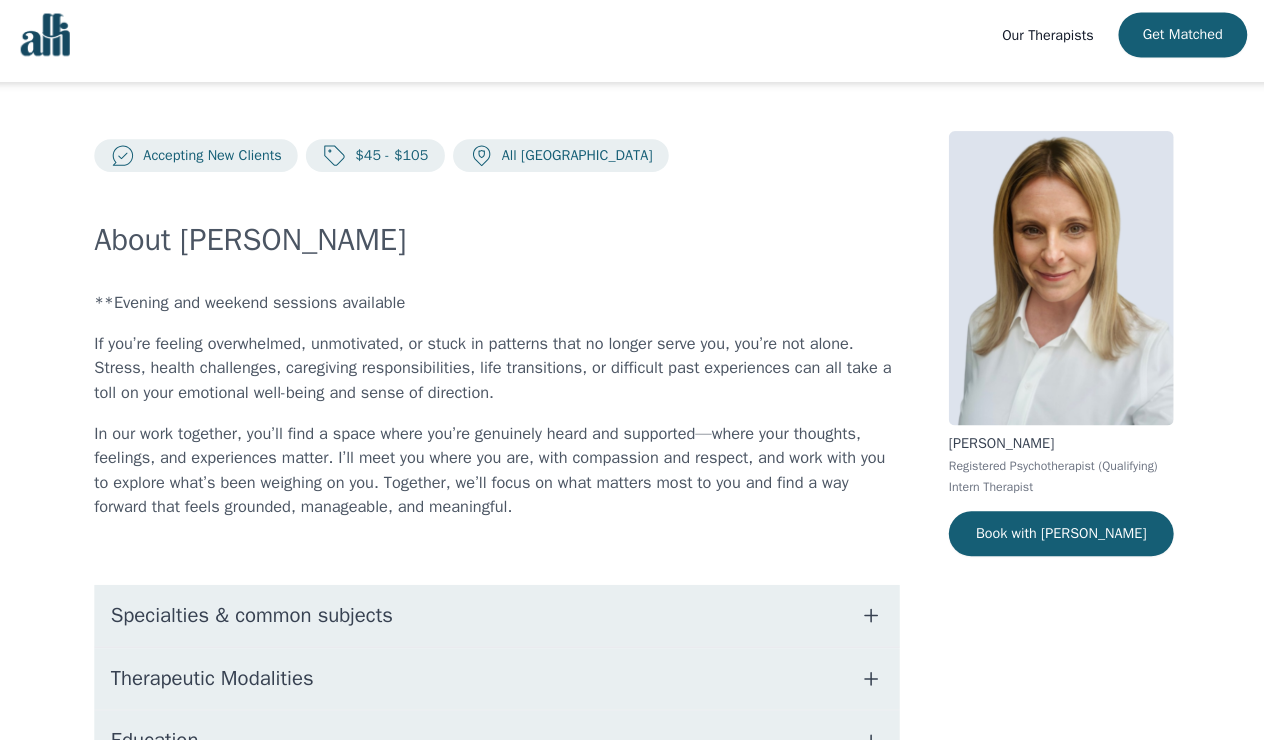 click on "Specialties & common subjects" at bounding box center (498, 614) 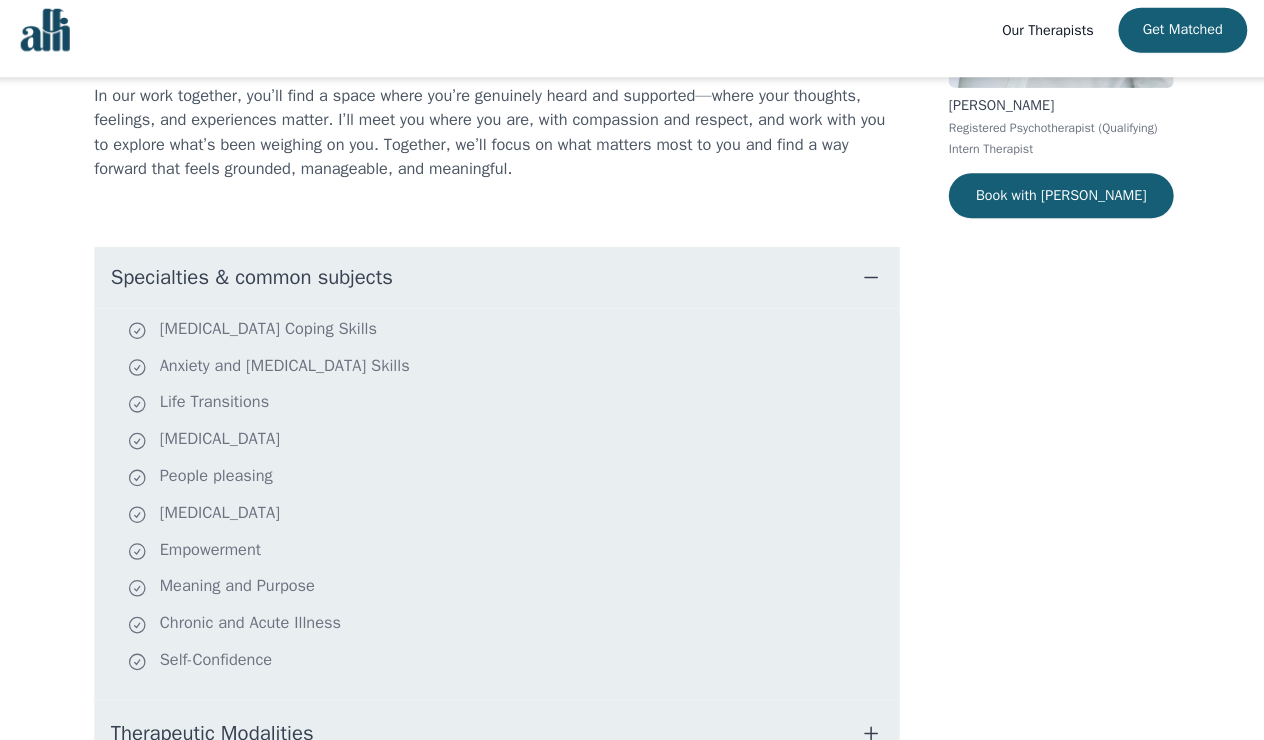 scroll, scrollTop: 332, scrollLeft: 0, axis: vertical 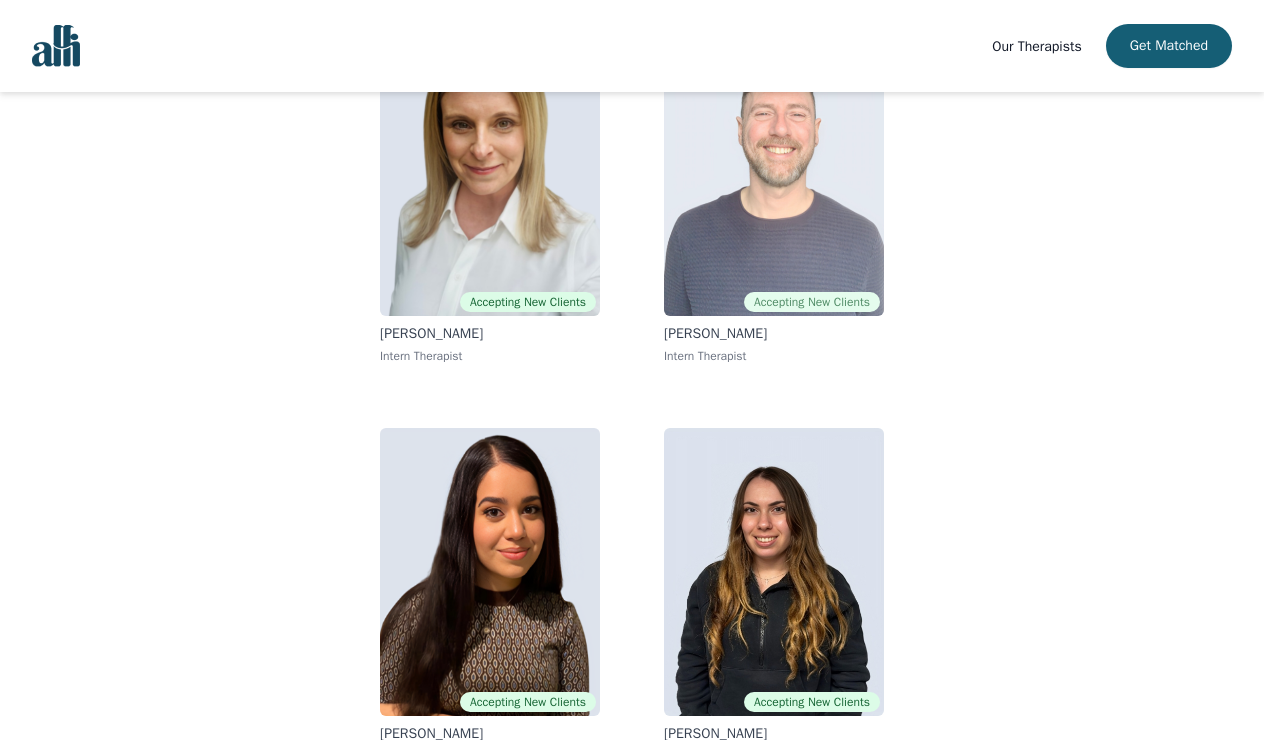 click at bounding box center (774, 172) 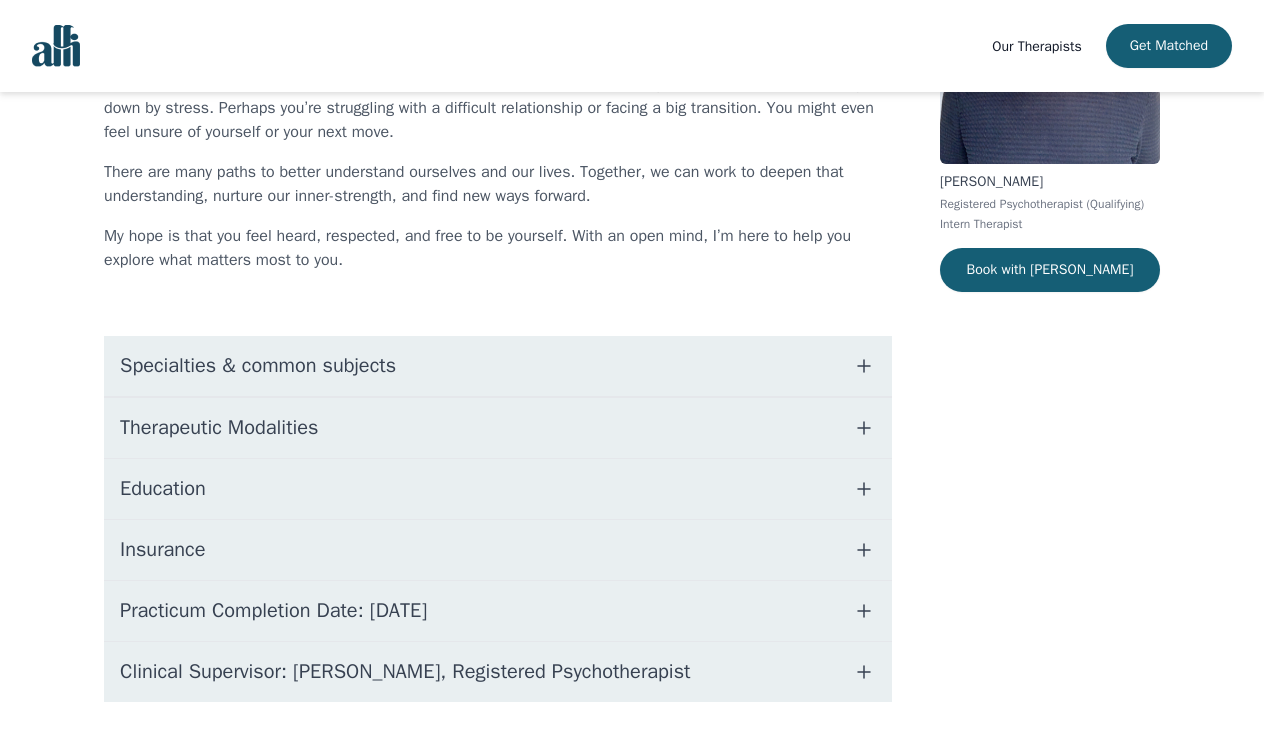 scroll, scrollTop: 0, scrollLeft: 0, axis: both 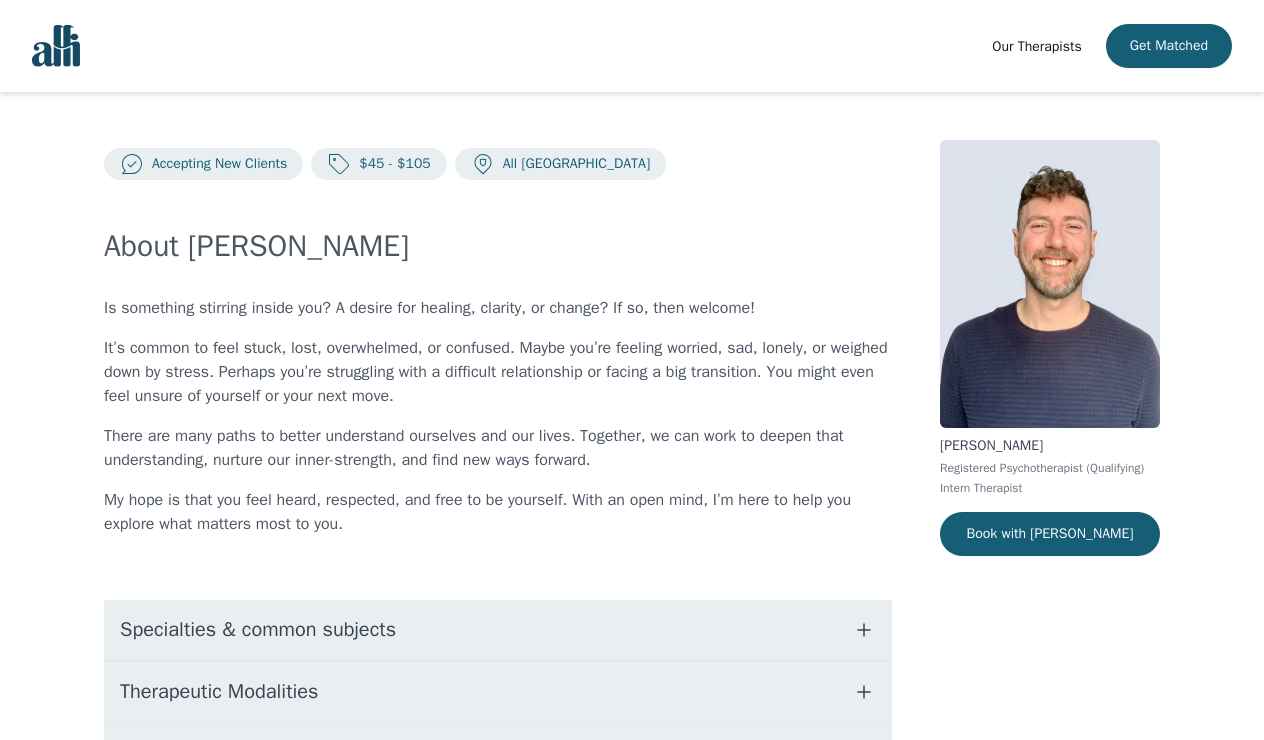 click on "Specialties & common subjects" at bounding box center [498, 630] 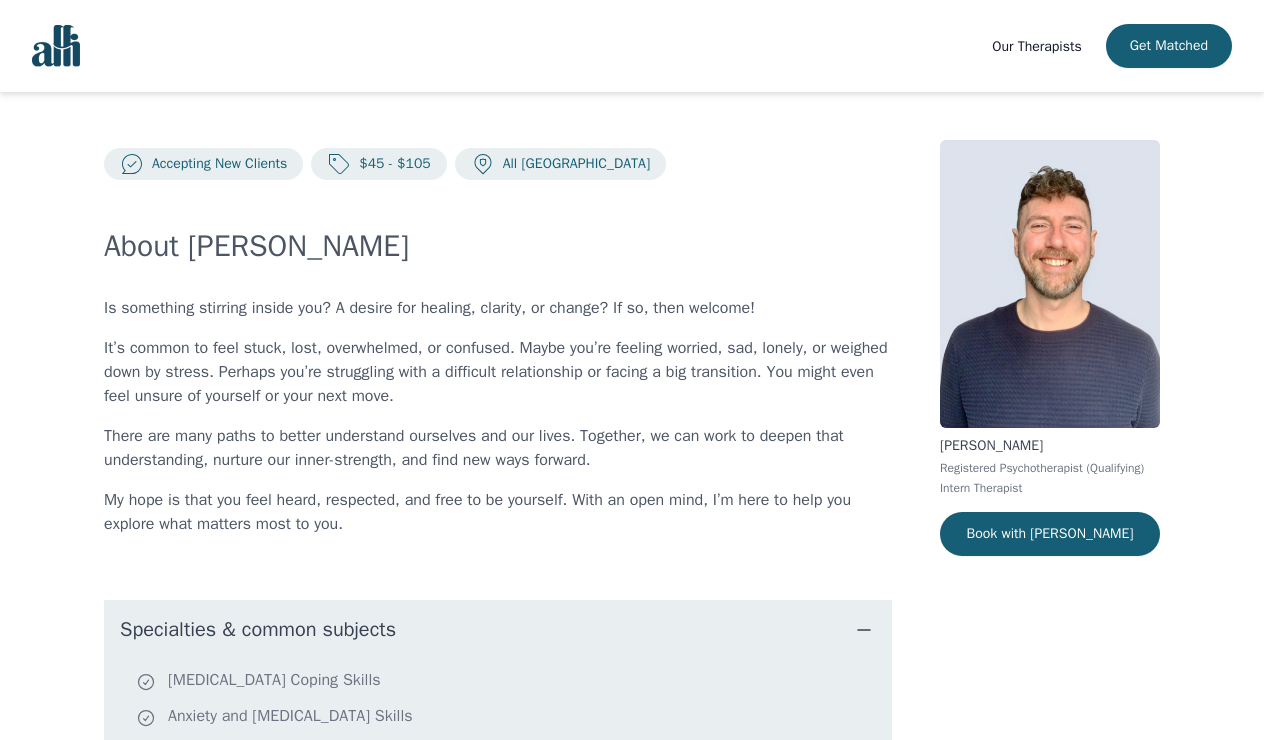 scroll, scrollTop: 0, scrollLeft: 0, axis: both 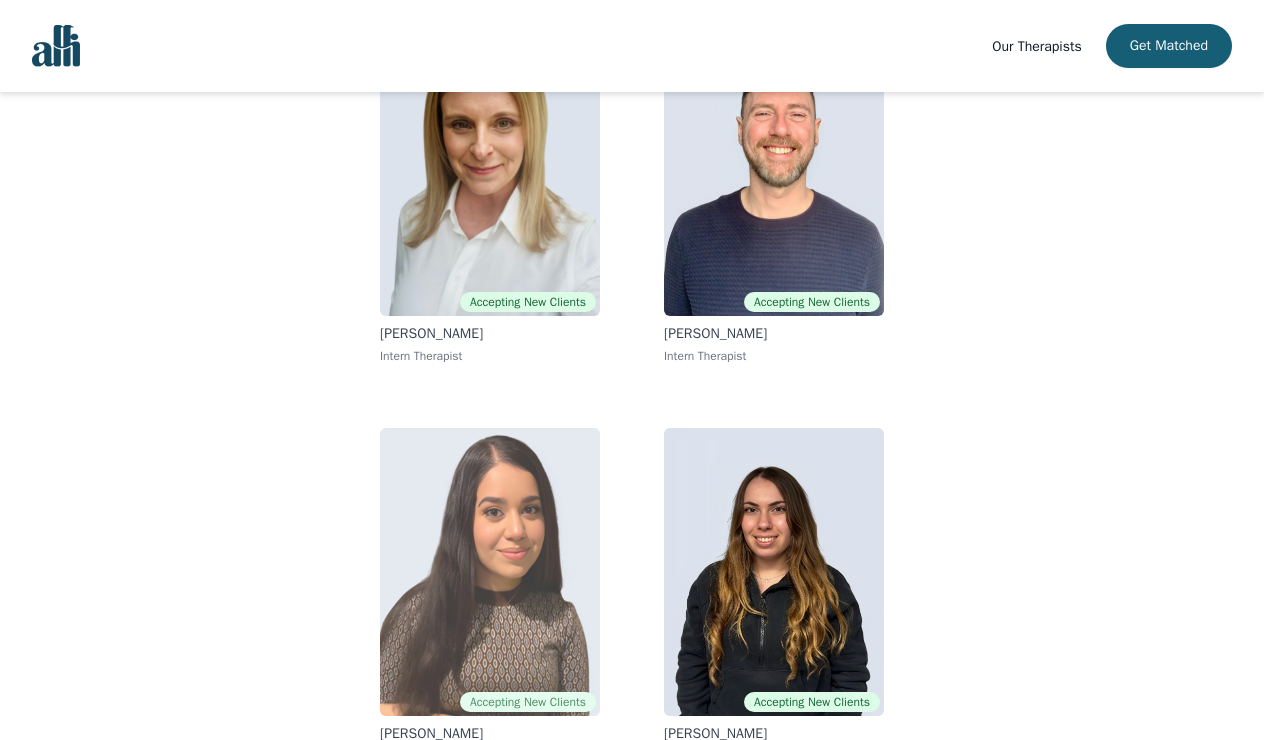 click at bounding box center [490, 572] 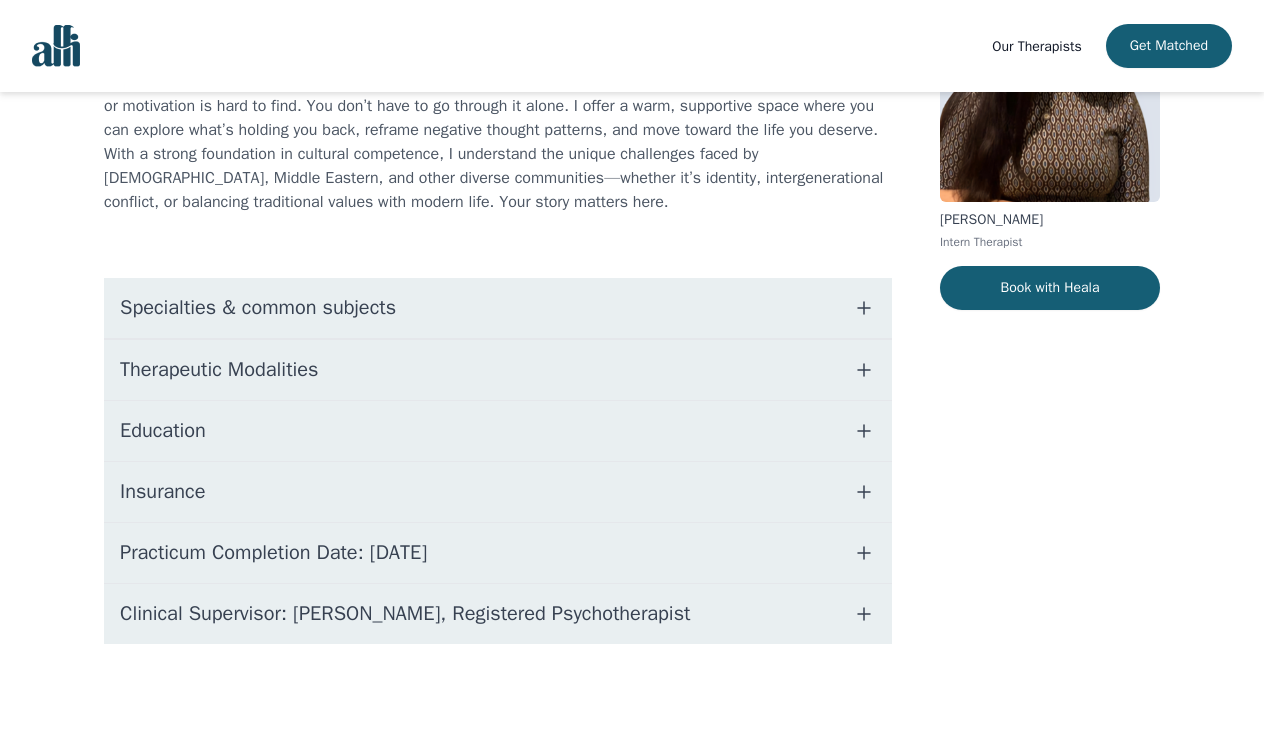 scroll, scrollTop: 0, scrollLeft: 0, axis: both 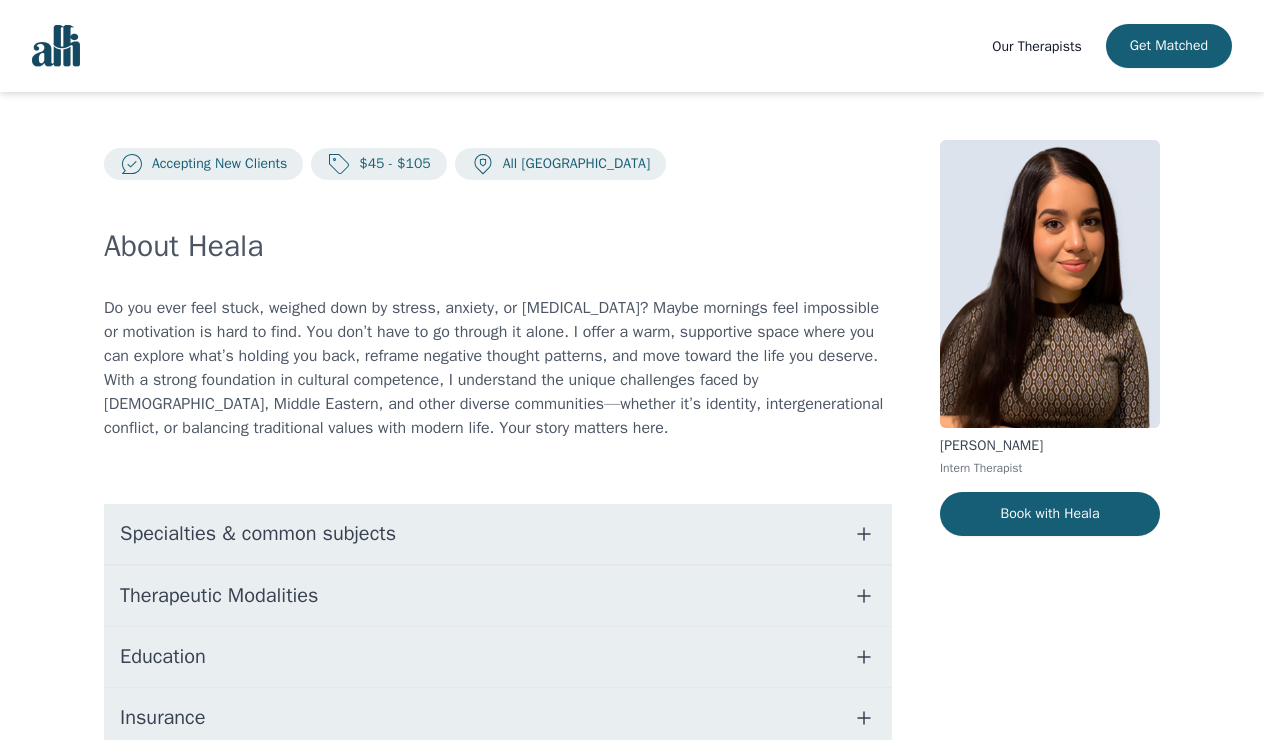 click on "Specialties & common subjects" at bounding box center (498, 534) 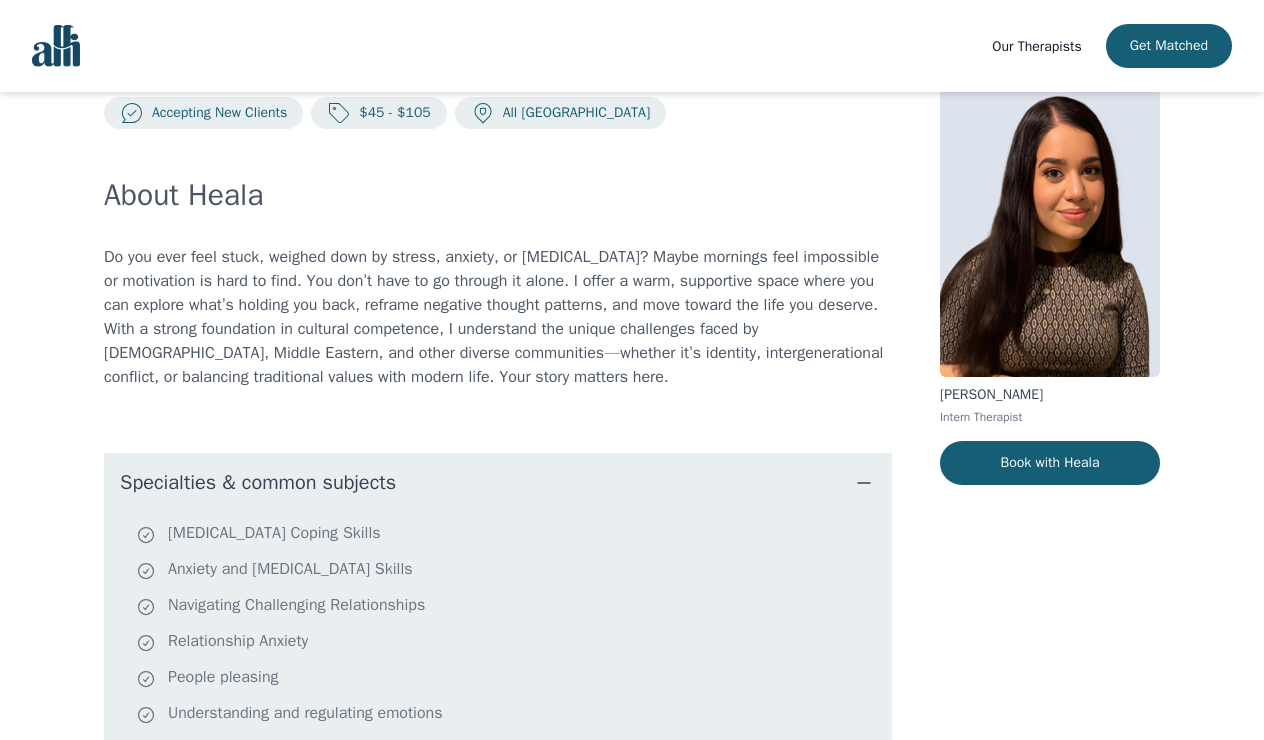 scroll, scrollTop: 186, scrollLeft: 0, axis: vertical 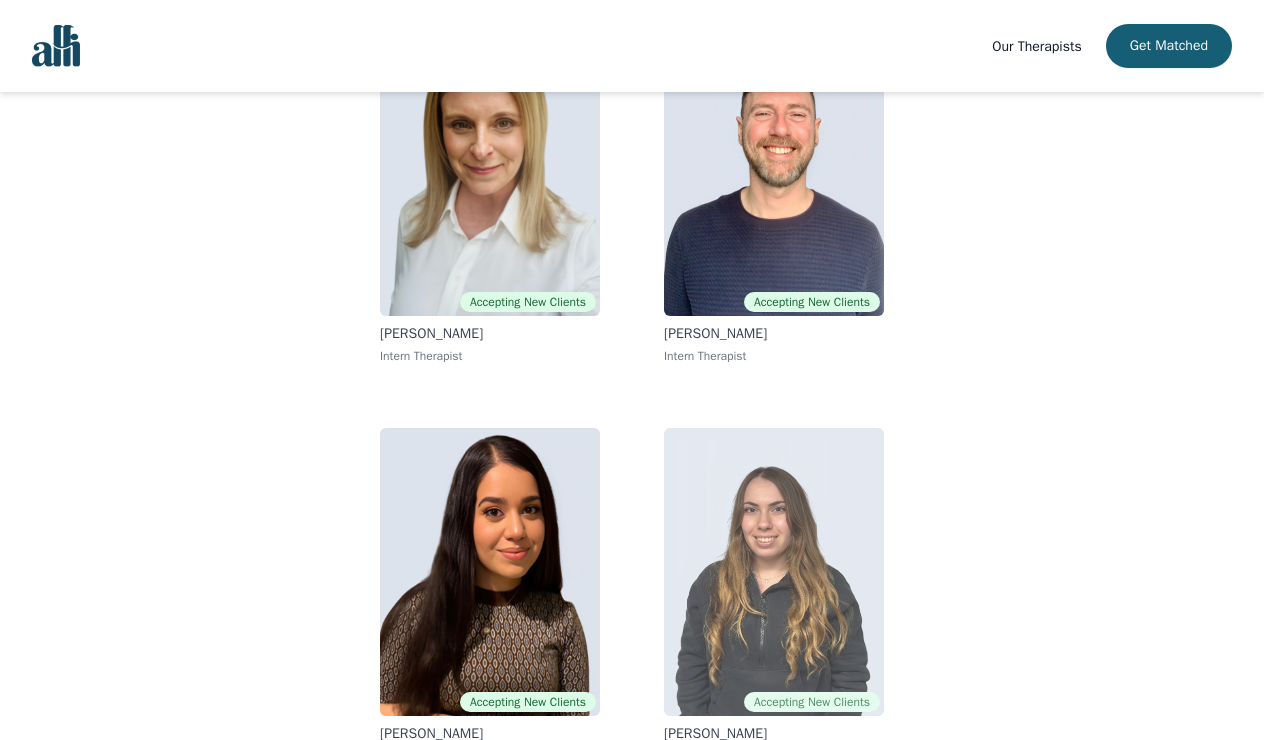 click at bounding box center [774, 572] 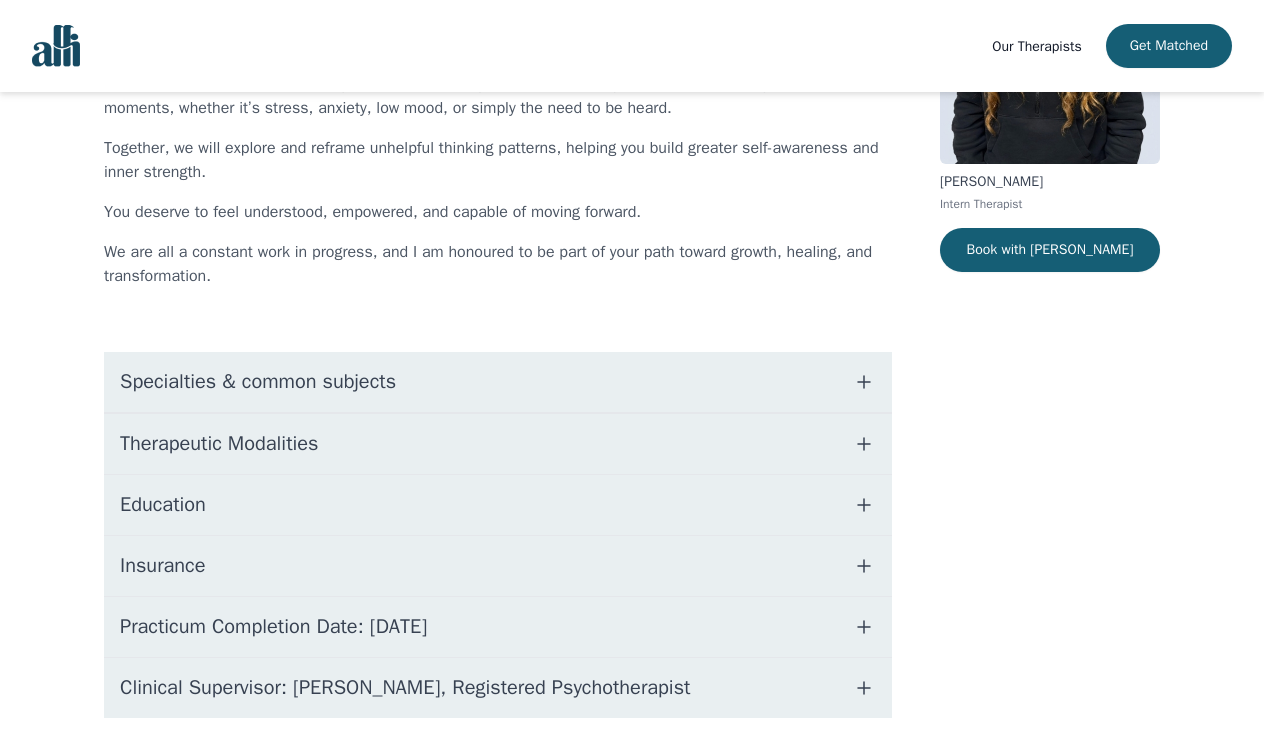 scroll, scrollTop: 0, scrollLeft: 0, axis: both 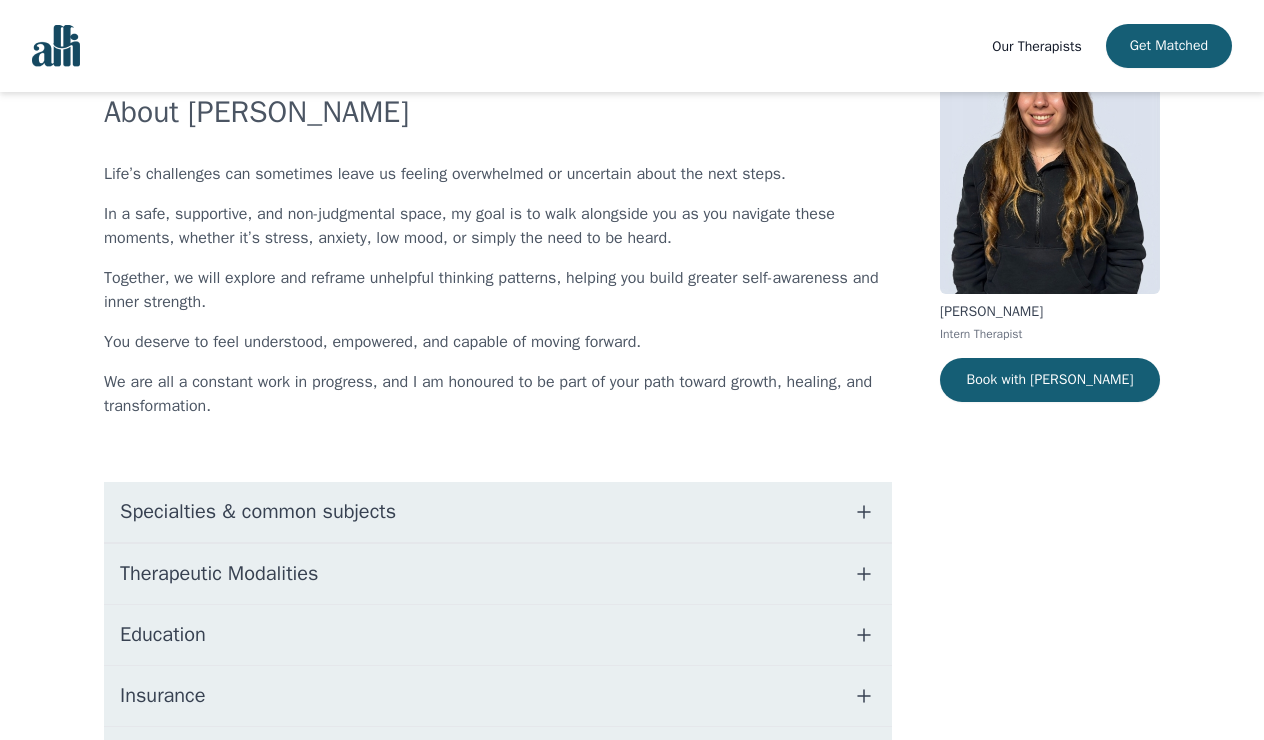 click on "Specialties & common subjects" at bounding box center (498, 512) 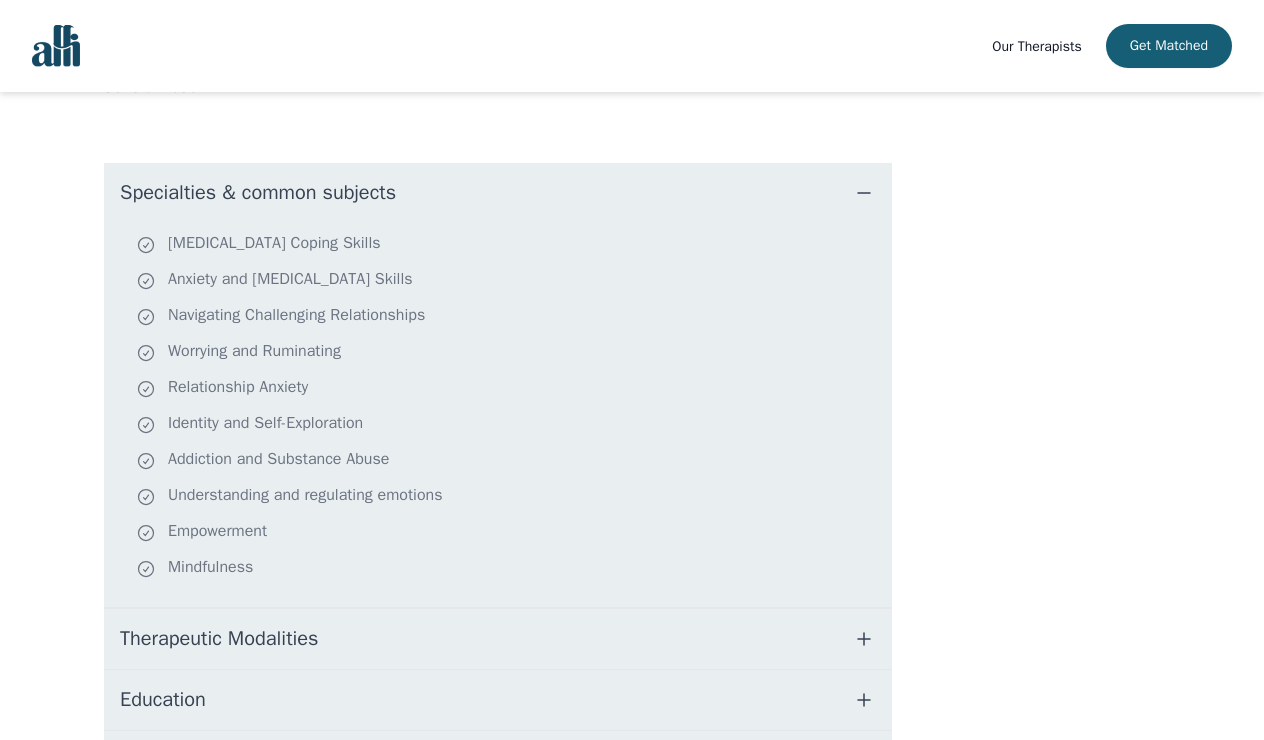 scroll, scrollTop: 458, scrollLeft: 0, axis: vertical 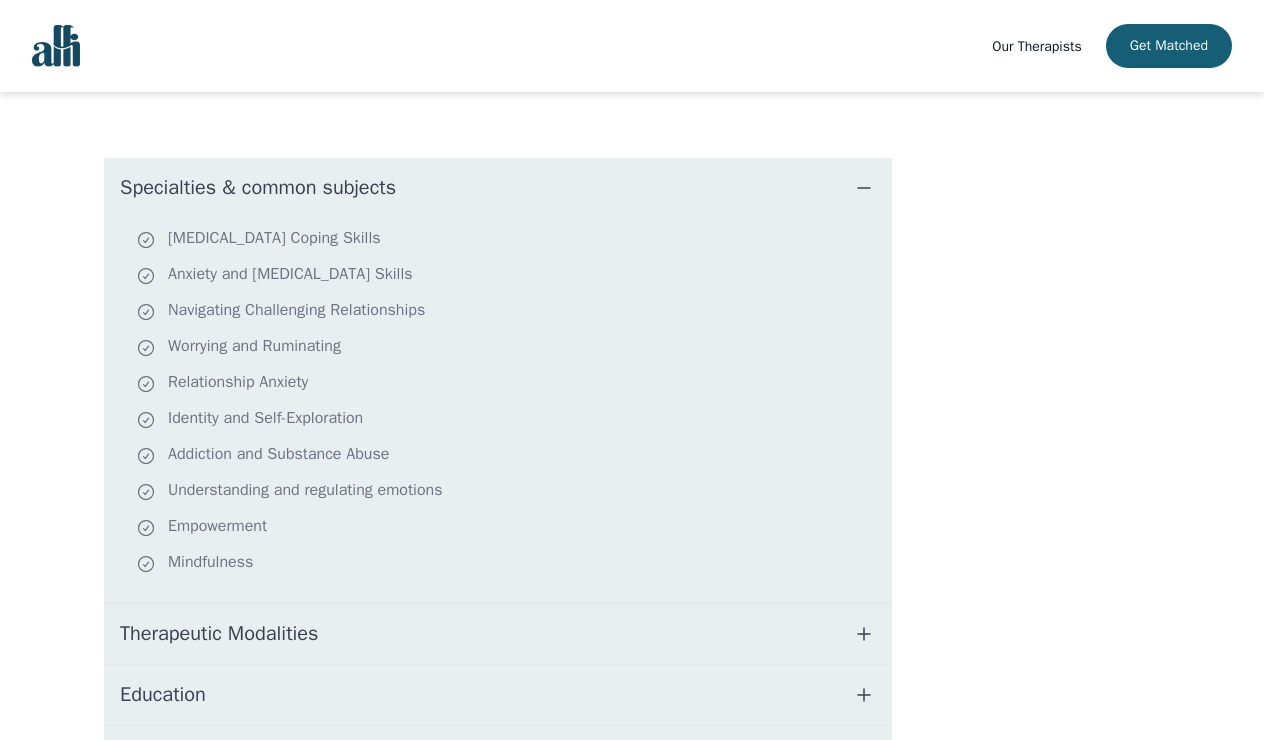 click on "Therapeutic Modalities" at bounding box center (498, 634) 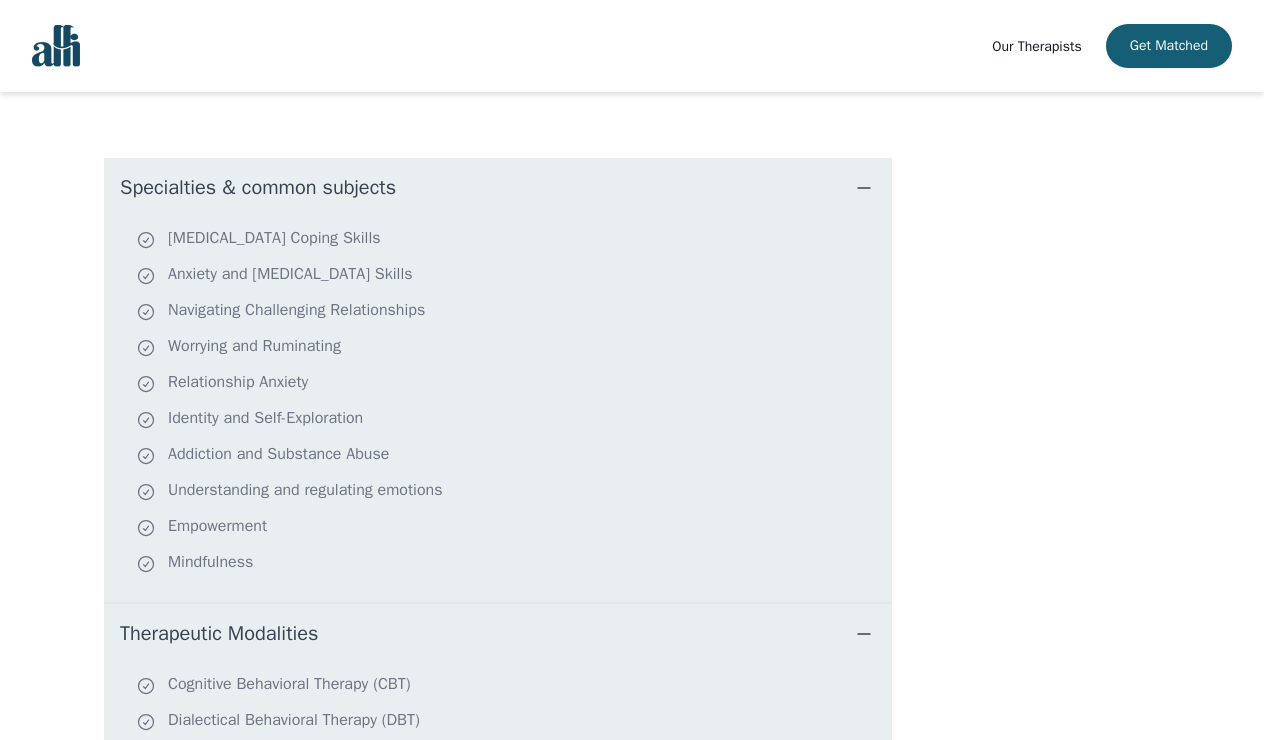 click on "Therapeutic Modalities" at bounding box center [498, 634] 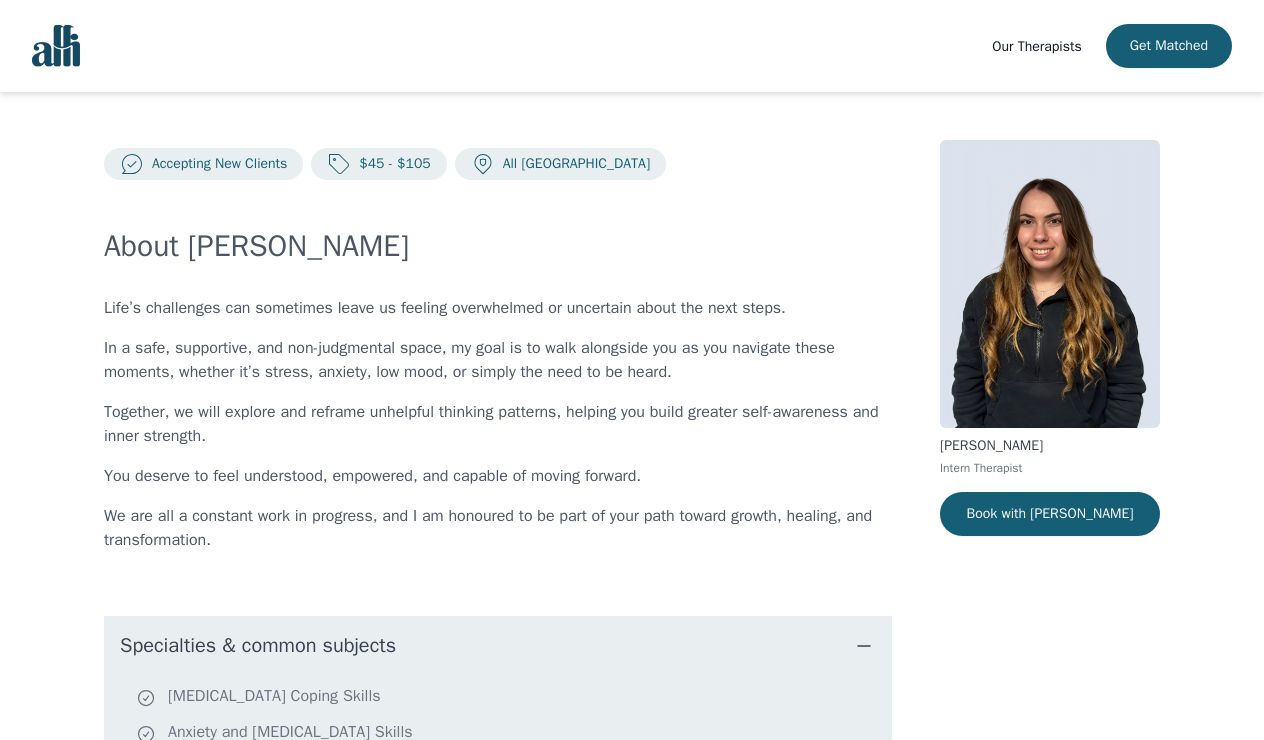 scroll, scrollTop: 0, scrollLeft: 0, axis: both 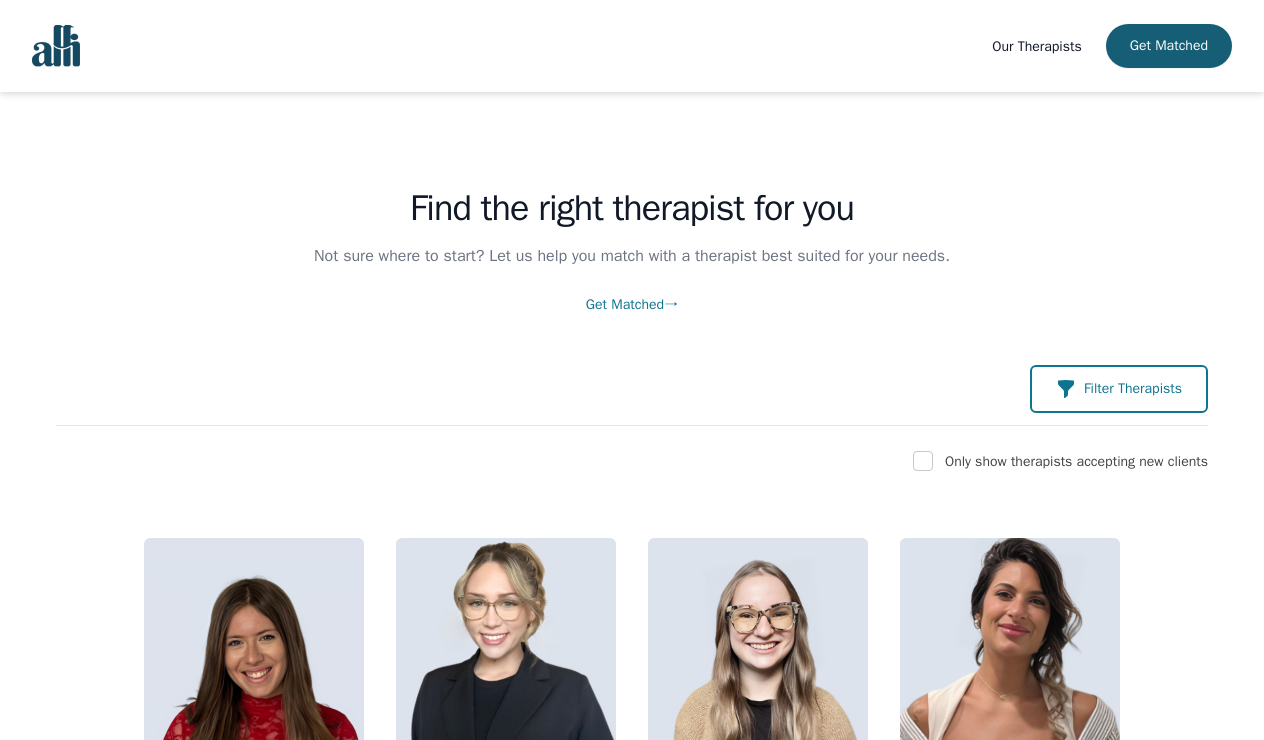 click on "Filter Therapists" at bounding box center [1119, 389] 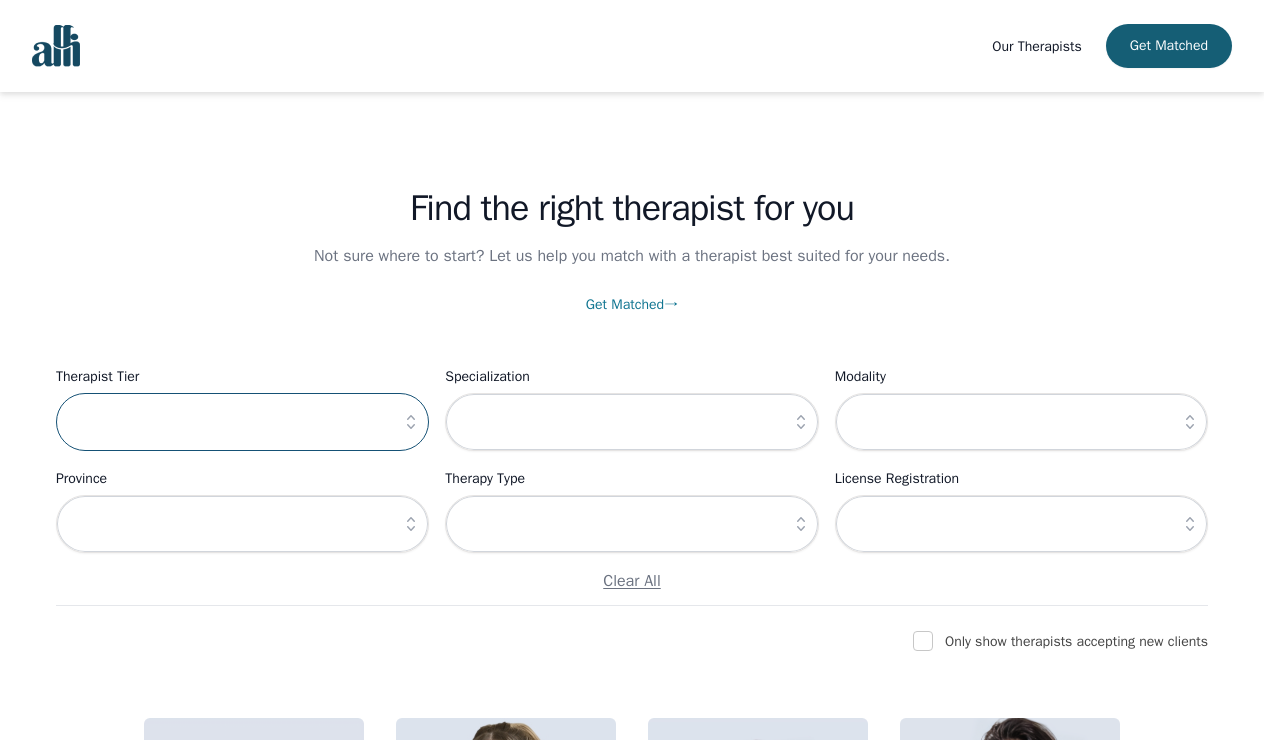 click at bounding box center [242, 422] 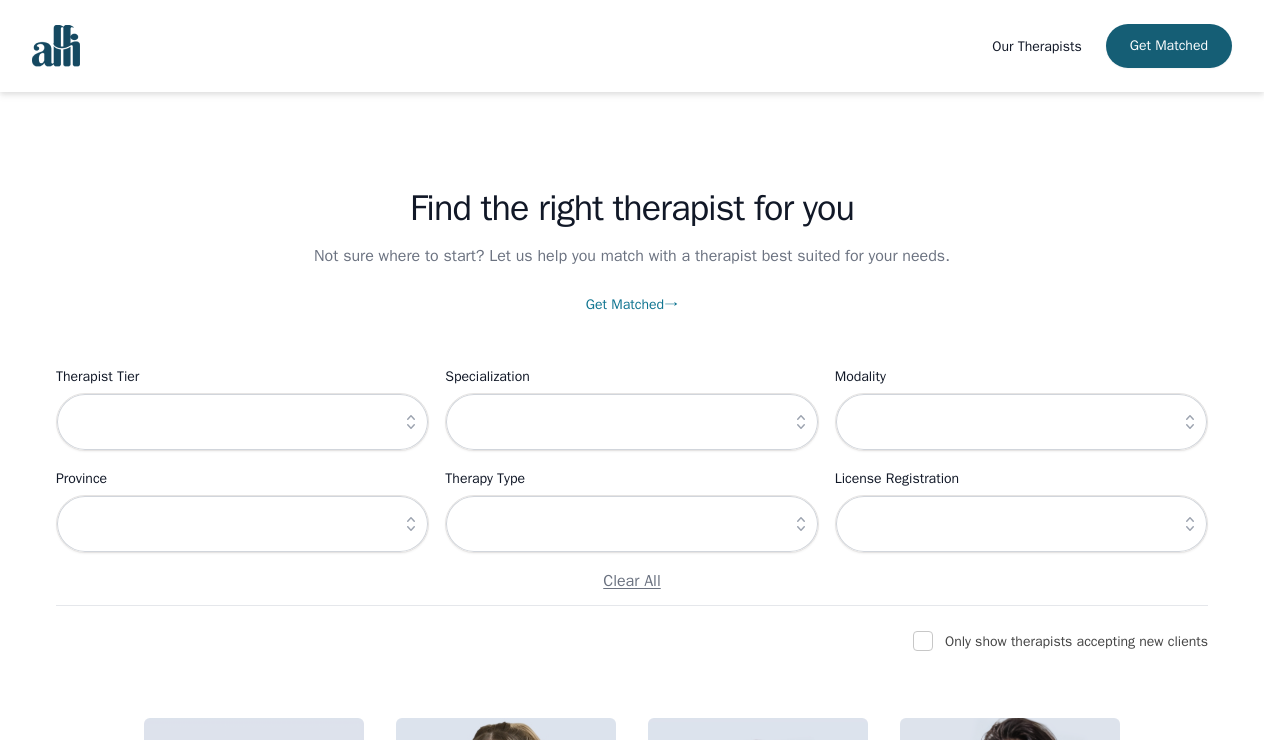 click 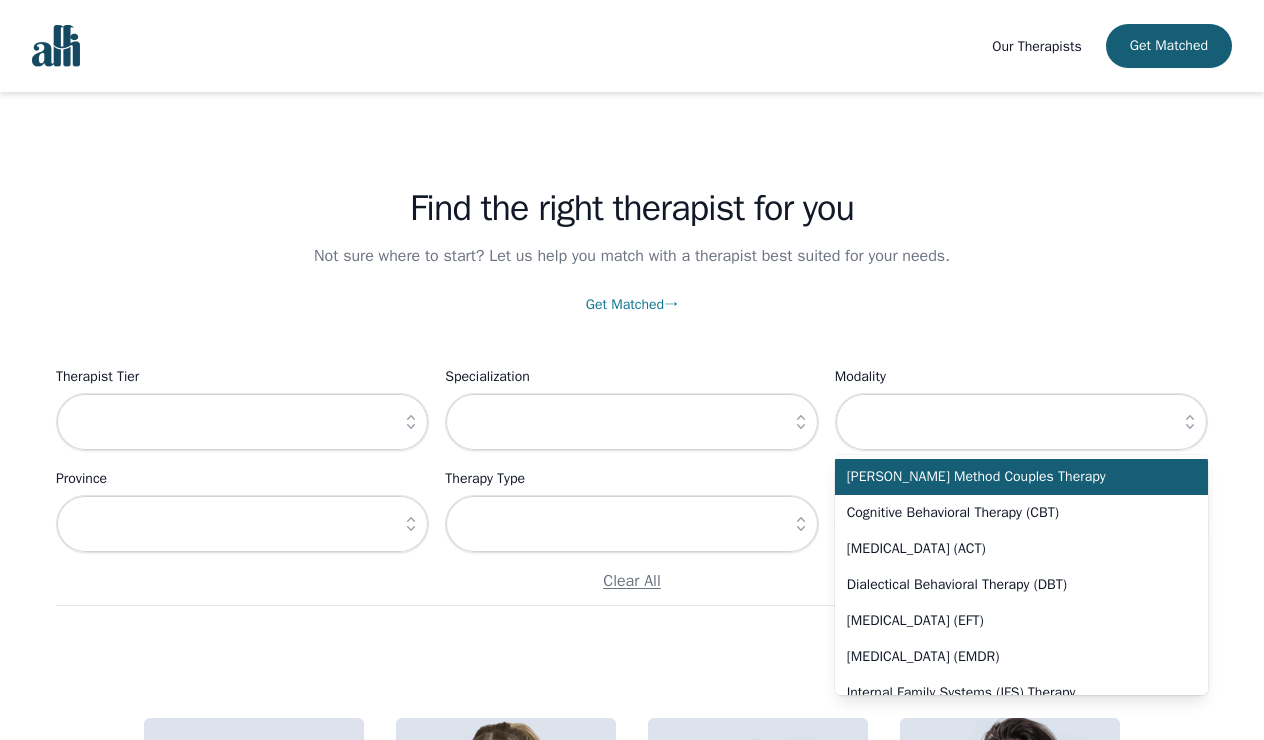 click 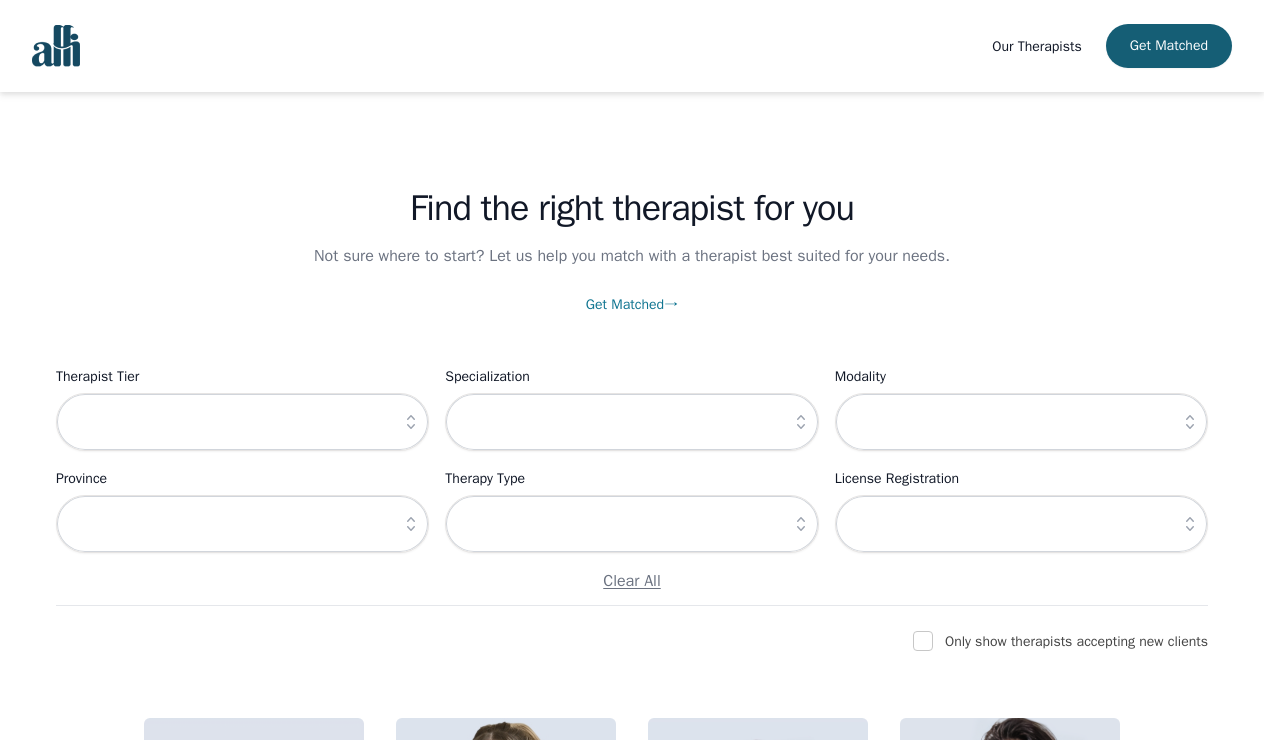 click 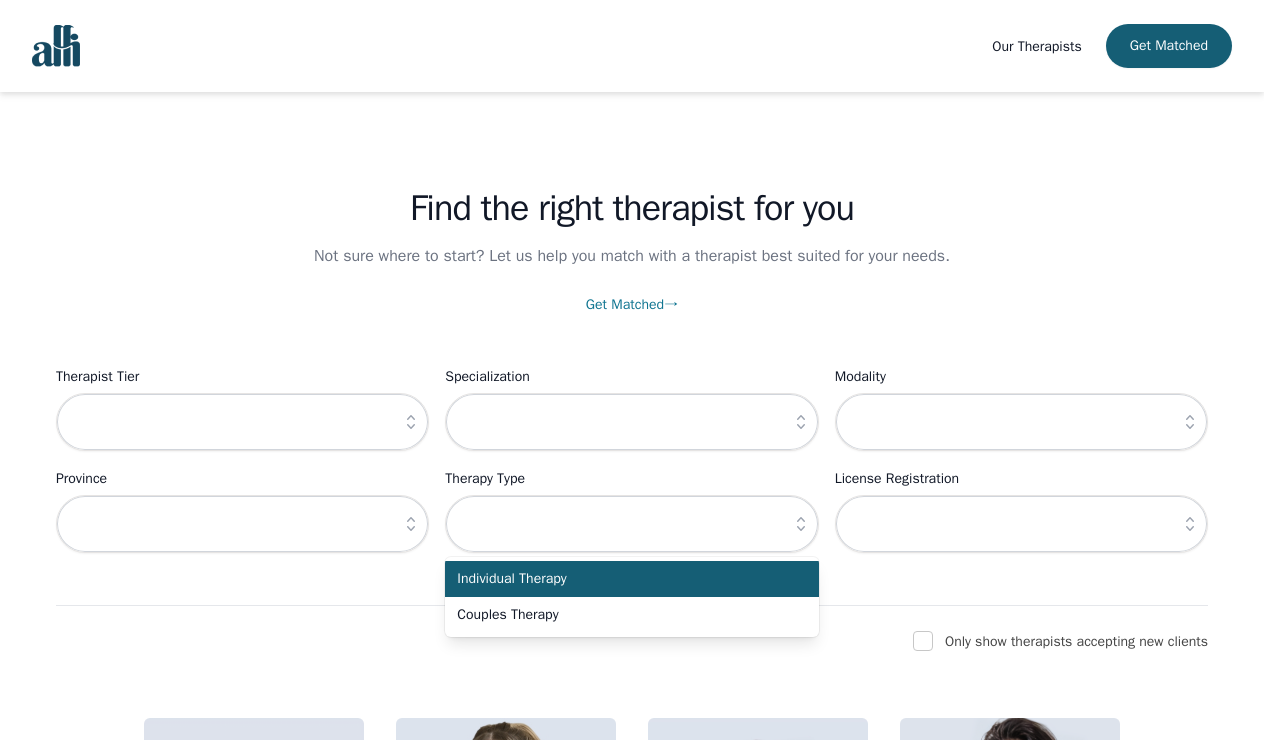 click on "Individual Therapy" at bounding box center [619, 579] 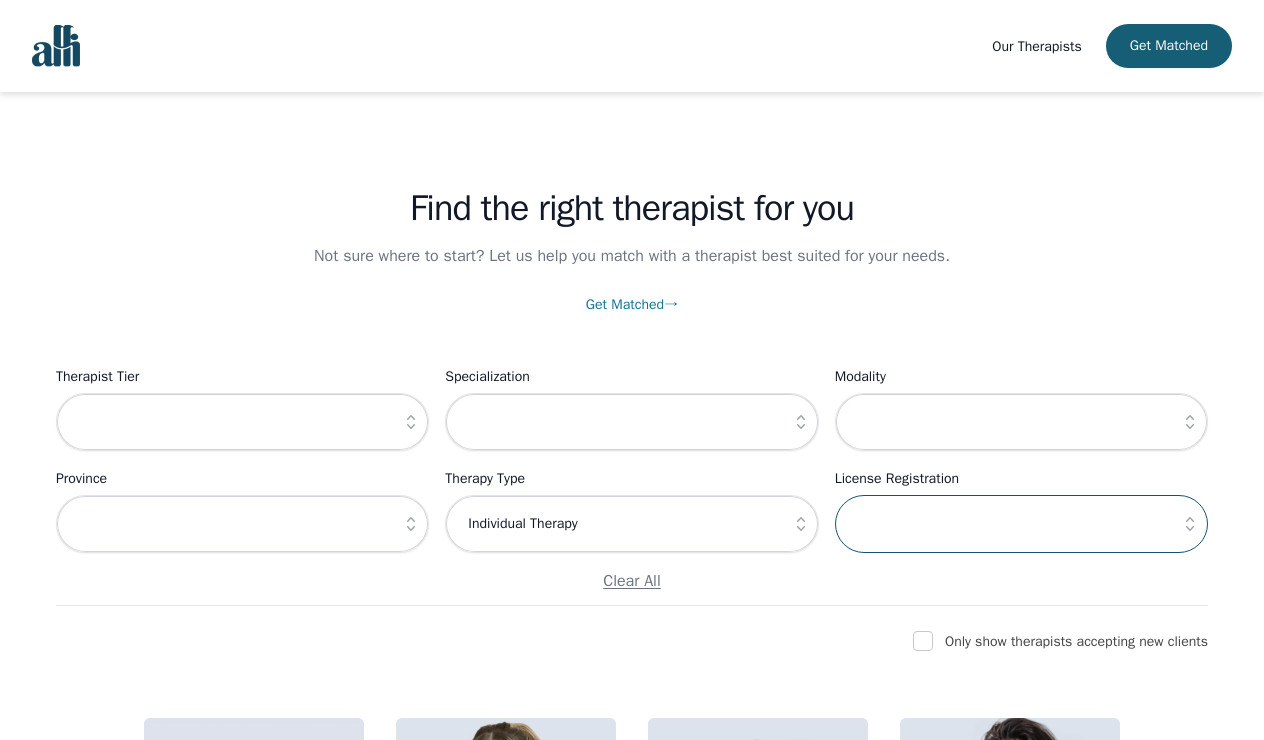 click at bounding box center [1021, 524] 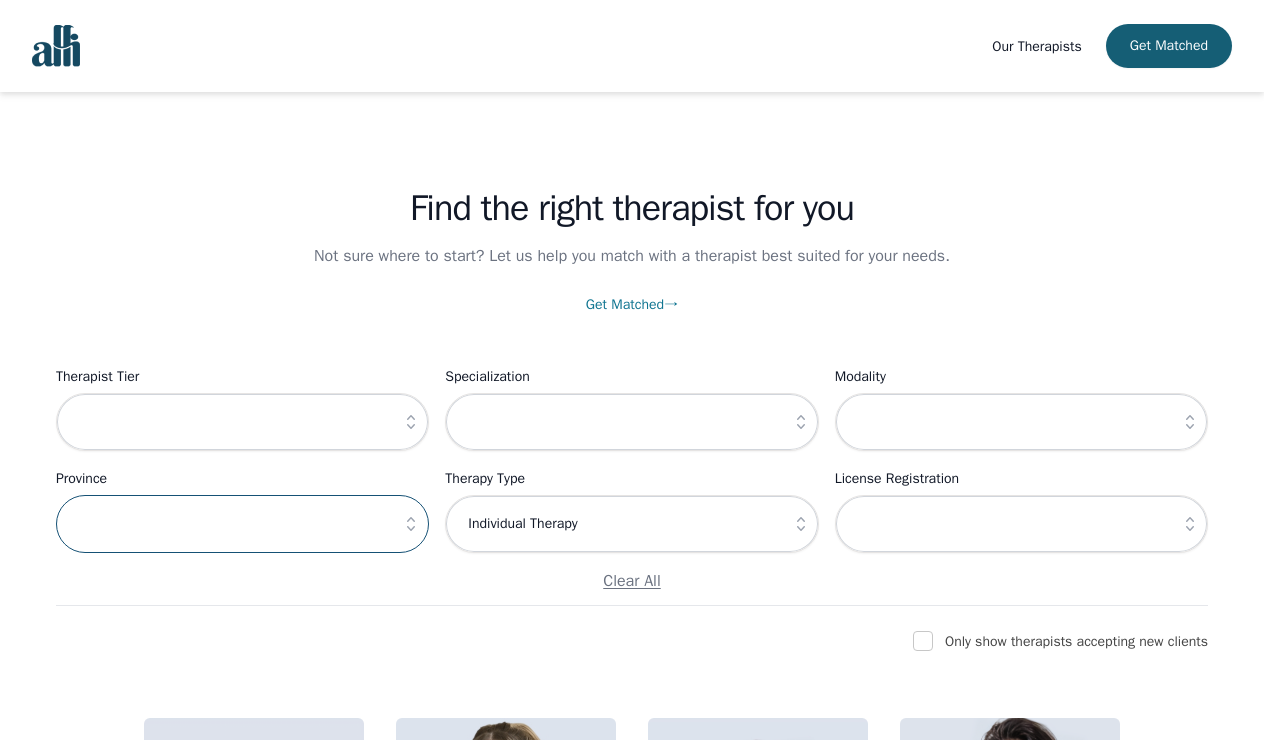 click at bounding box center (242, 524) 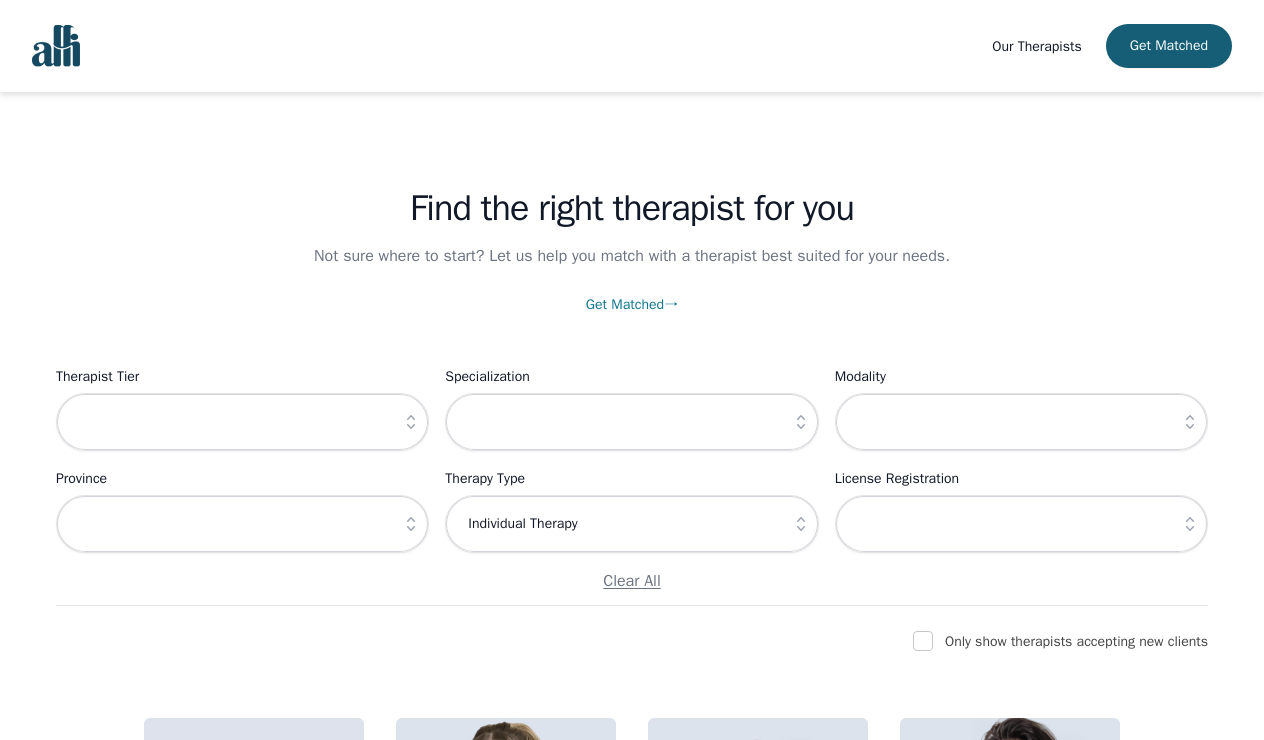 click 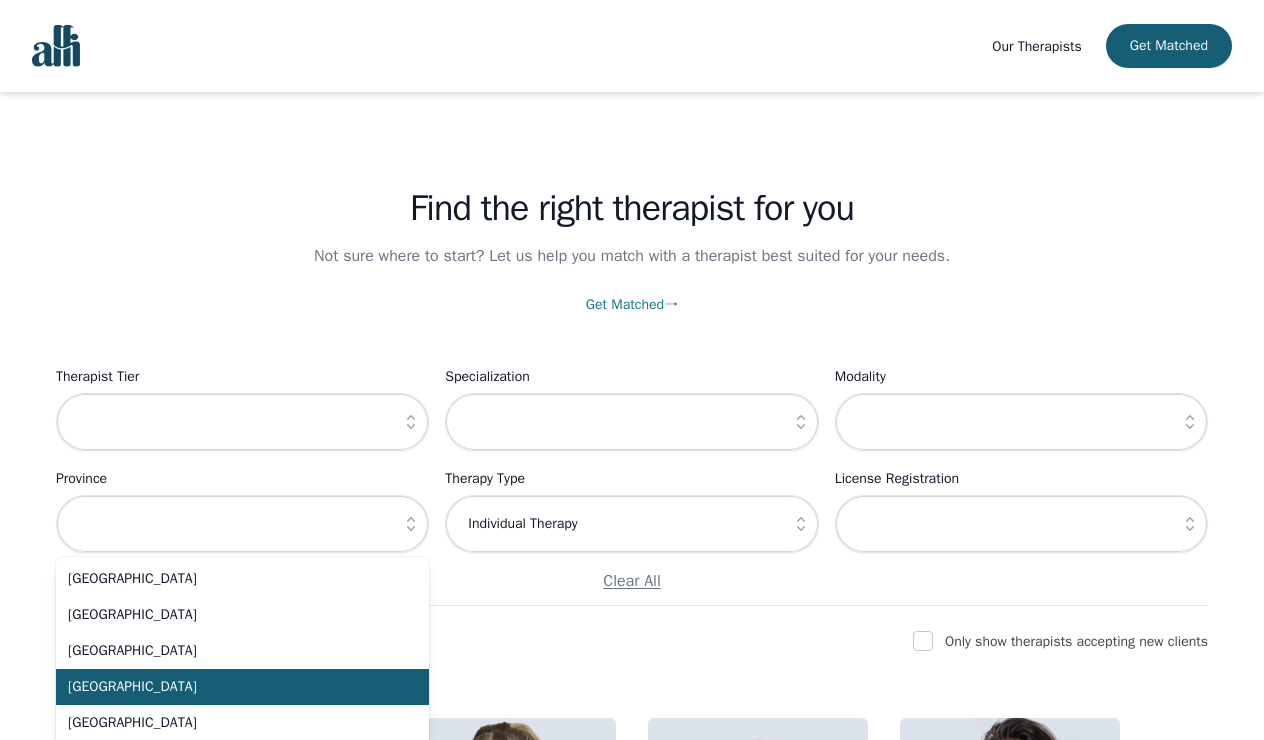 click on "[GEOGRAPHIC_DATA]" at bounding box center [242, 687] 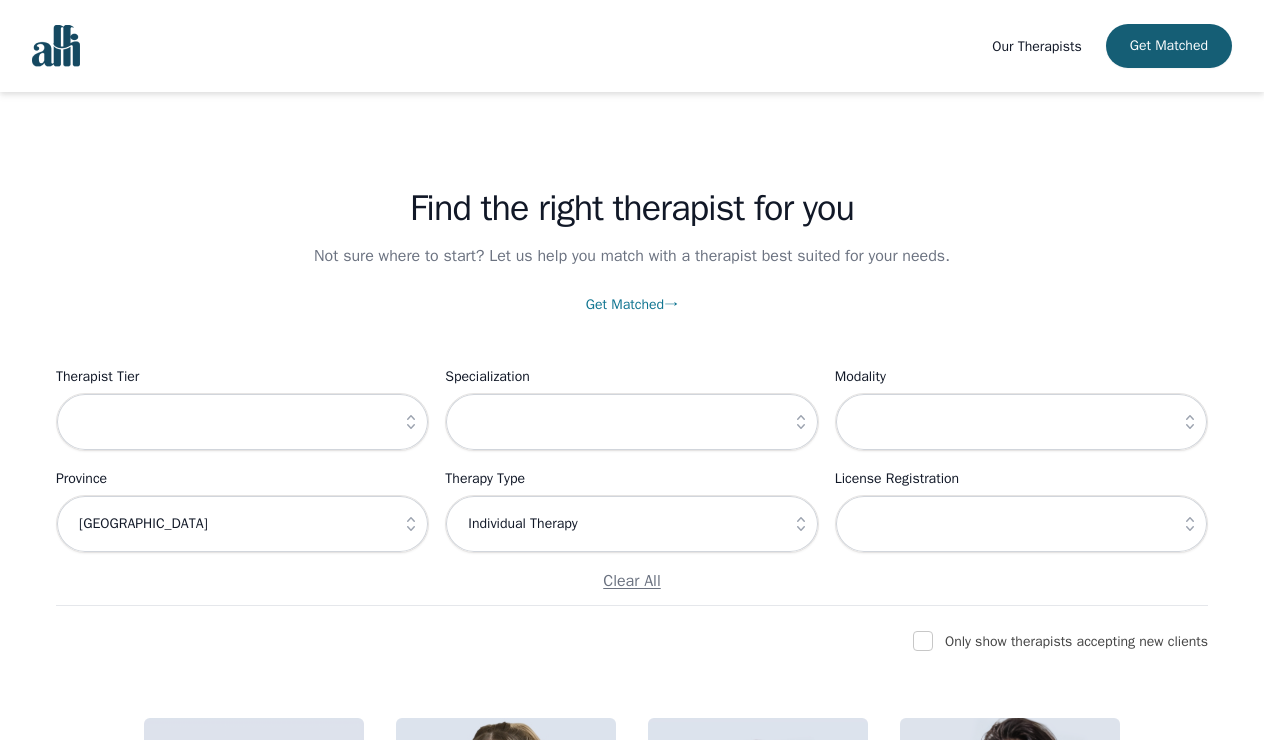 click on "Find the right therapist for you Not sure where to start? Let us help you match with a therapist best suited for your needs. Get Matched  → Filter Therapists Therapist Tier Specialization Modality Province [GEOGRAPHIC_DATA] Therapy Type Individual Therapy License Registration Clear All Only show therapists accepting new clients Accepting New Clients [PERSON_NAME] Registered Psychotherapist (Qualifying) Intern Therapist [PERSON_NAME] Registered Psychotherapist (Qualifying) Intern Therapist [PERSON_NAME] Registered Psychotherapist (Qualifying) Intern Therapist [PERSON_NAME] Registered Psychotherapist (Qualifying) Intern Therapist Accepting New Clients [PERSON_NAME] Registered Psychotherapist (Qualifying) Intern Therapist [PERSON_NAME] Registered Psychotherapist (Qualifying) Intern Therapist Accepting New Clients [PERSON_NAME] Registered Psychotherapist (Qualifying) Intern Therapist Accepting New Clients [PERSON_NAME] Registered Psychotherapist (Qualifying) Intern Therapist Accepting New Clients [PERSON_NAME]" at bounding box center [632, 8147] 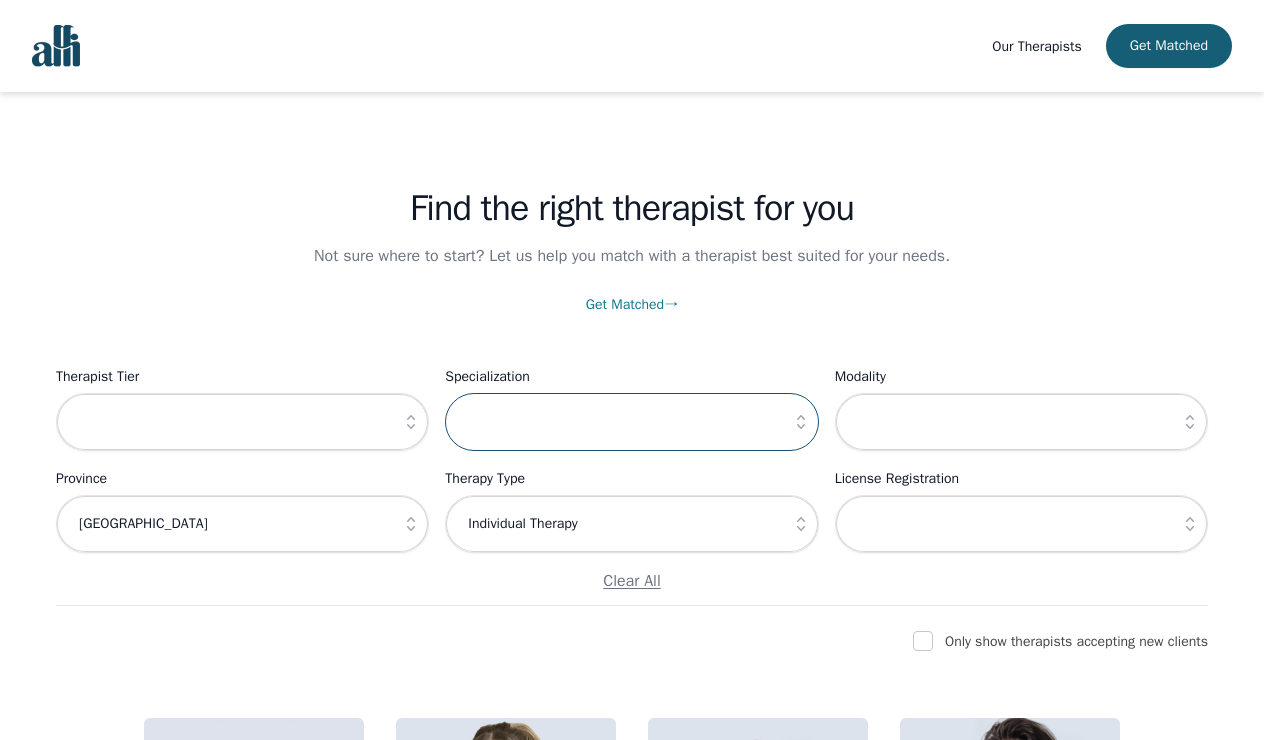 click at bounding box center (631, 422) 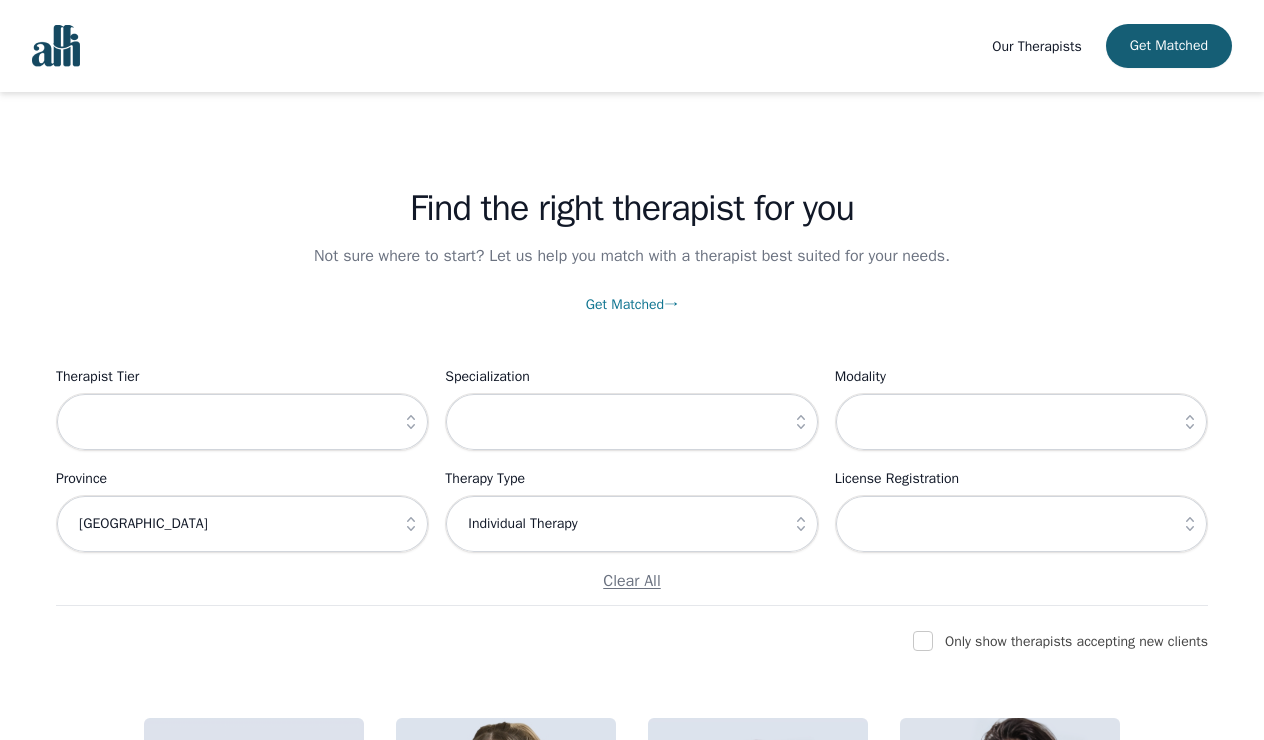 click 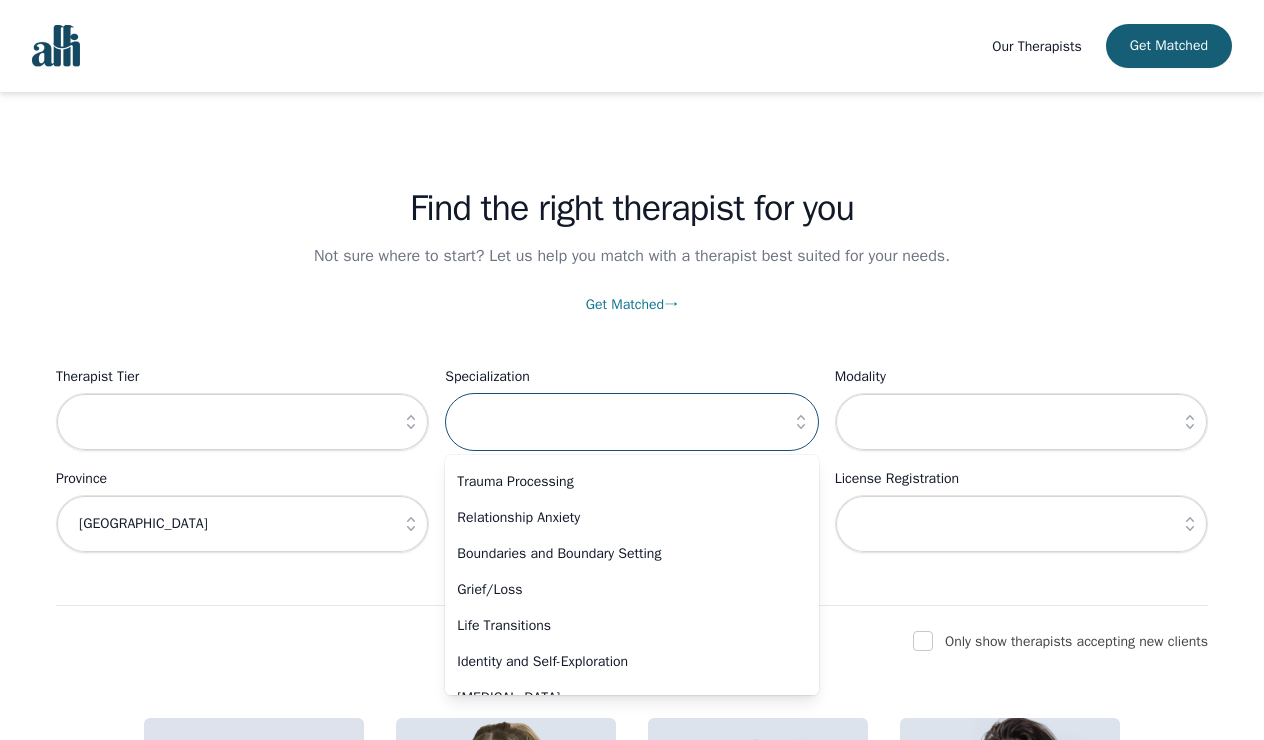 scroll, scrollTop: 115, scrollLeft: 0, axis: vertical 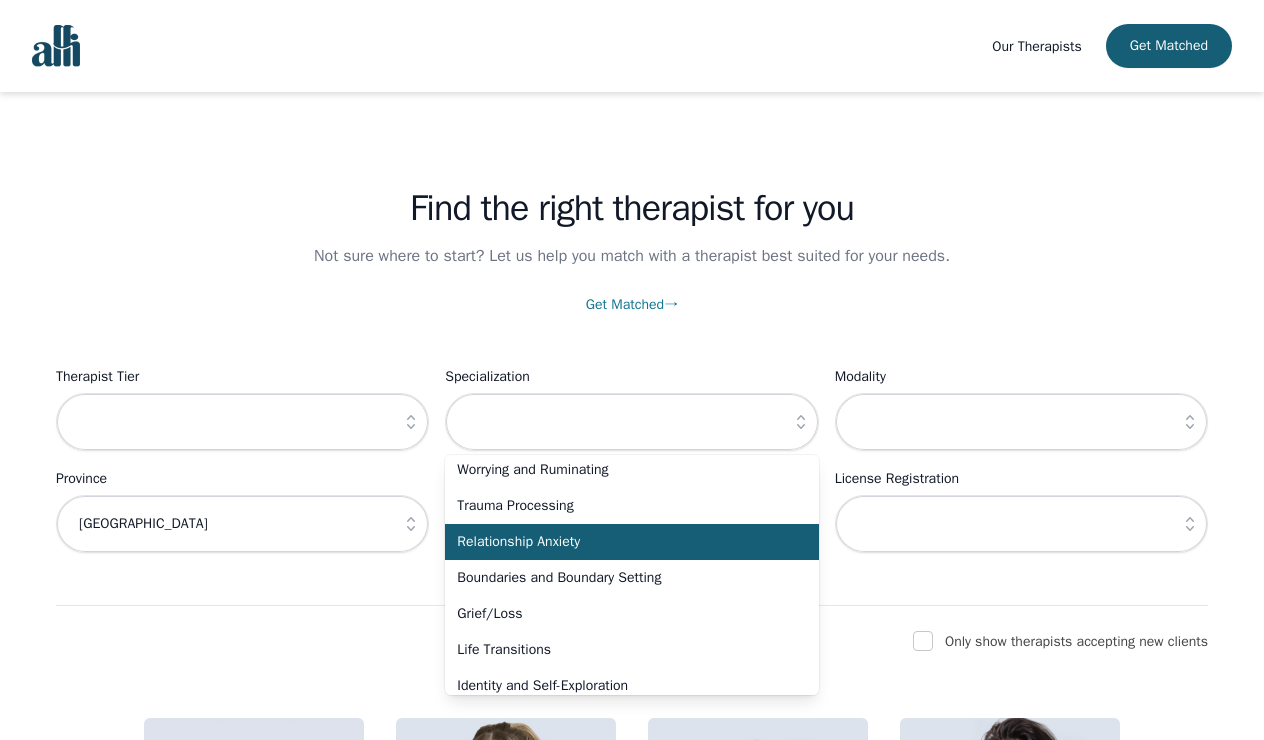 click on "Relationship Anxiety" at bounding box center [619, 542] 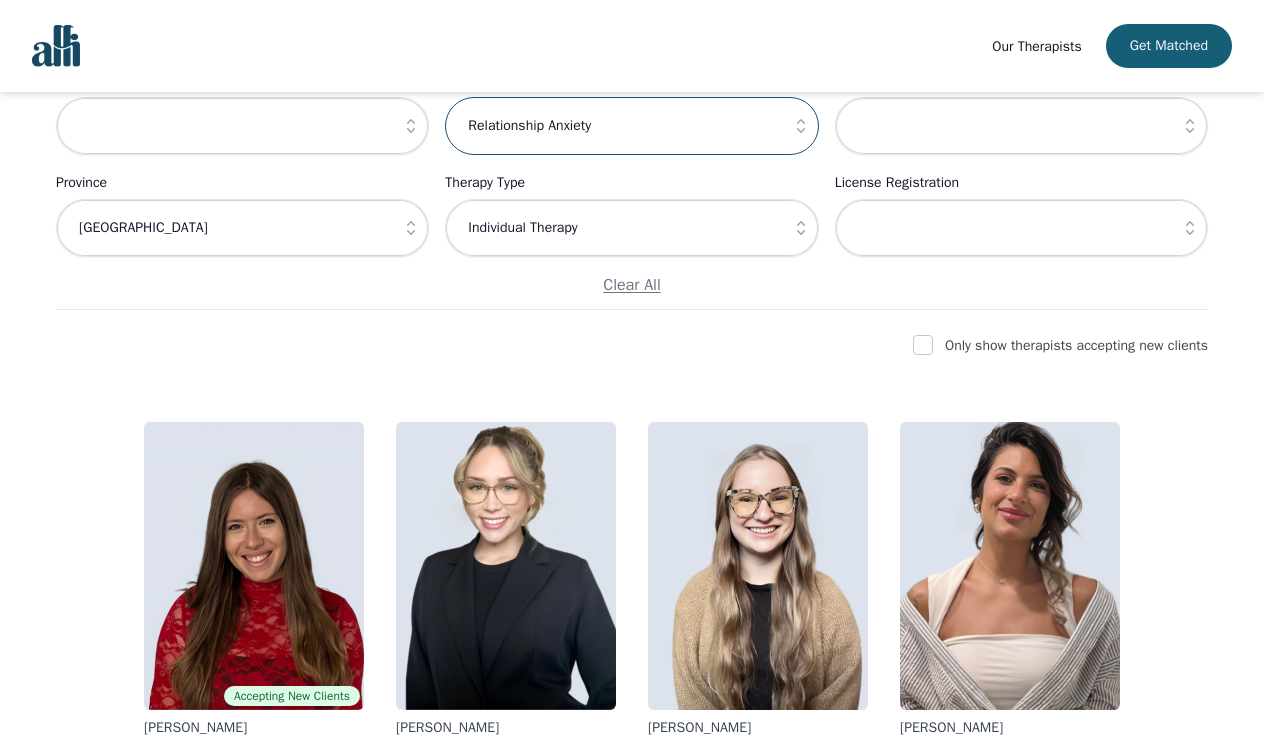 scroll, scrollTop: 301, scrollLeft: 0, axis: vertical 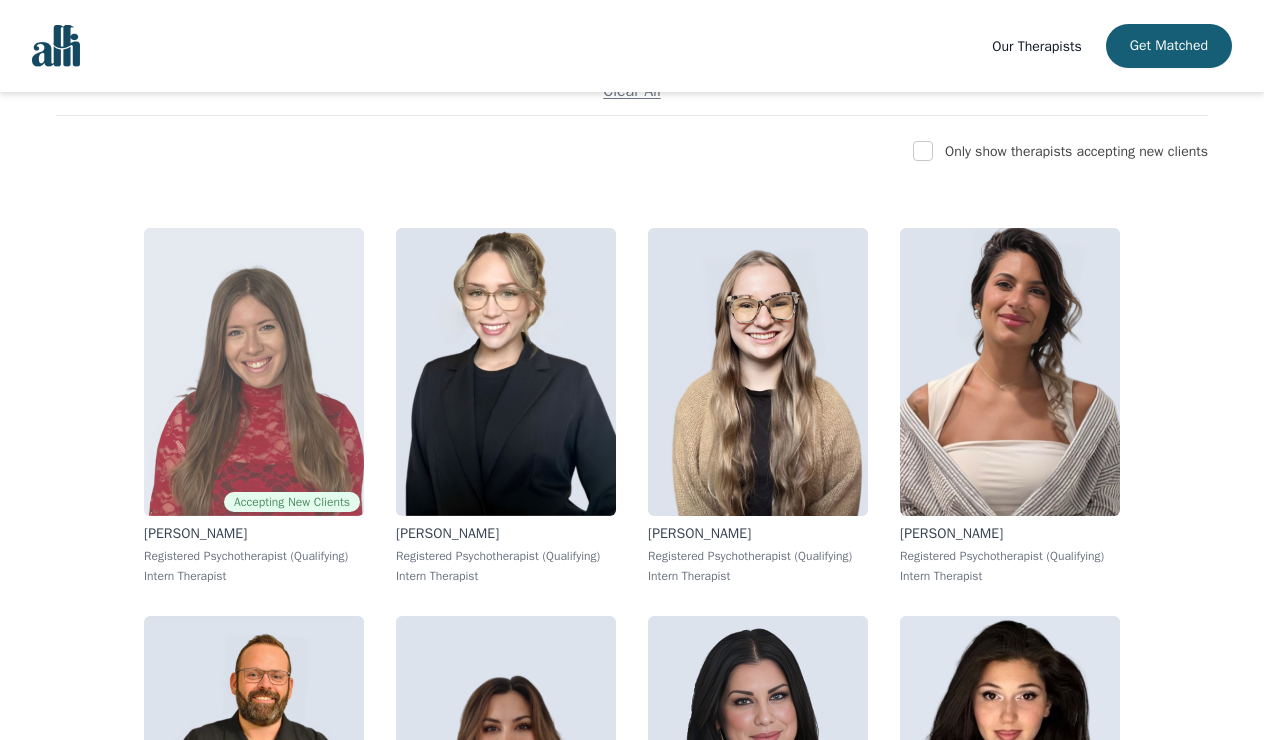 click at bounding box center (254, 372) 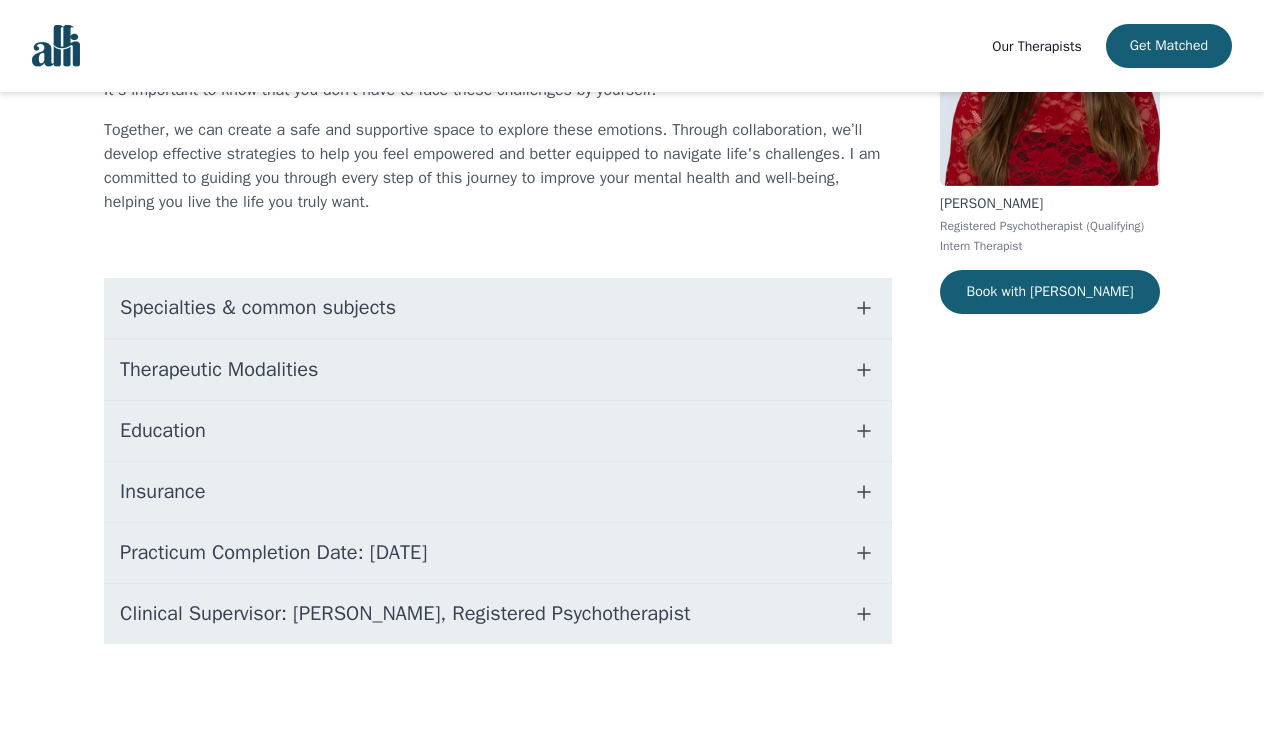 scroll, scrollTop: 0, scrollLeft: 0, axis: both 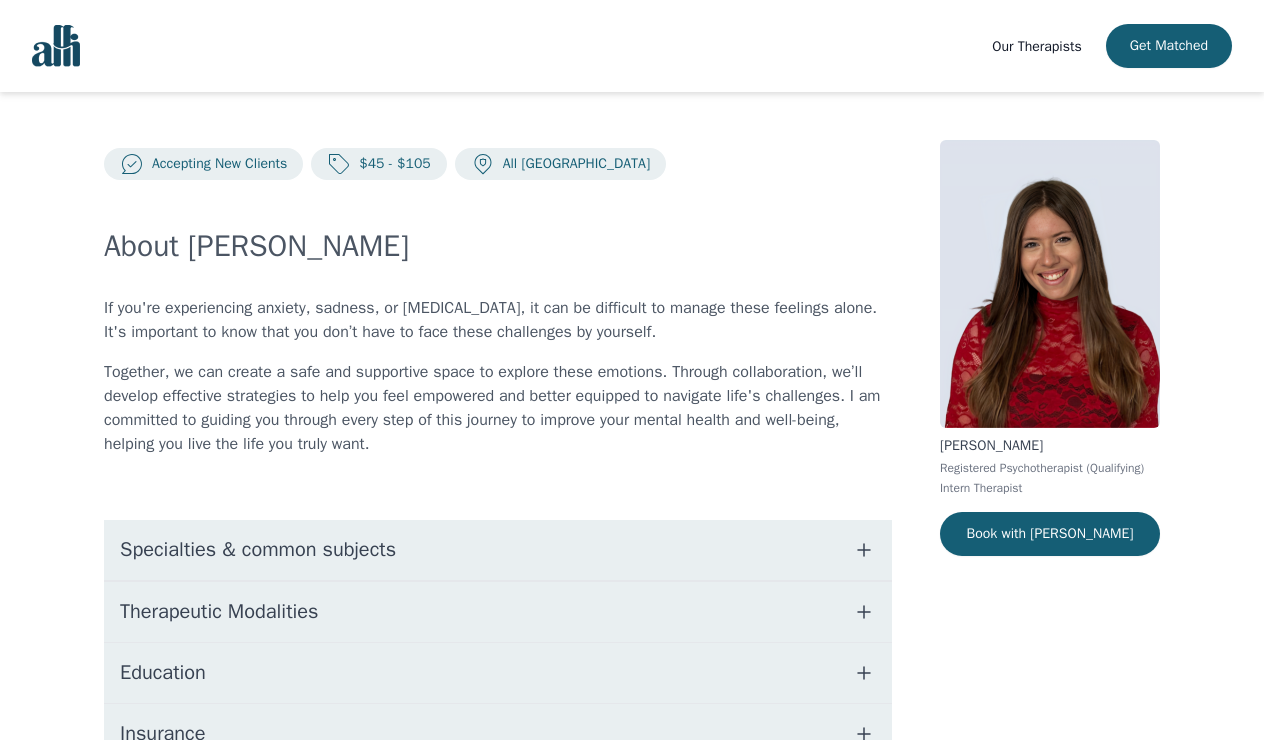 click on "Specialties & common subjects" at bounding box center [258, 550] 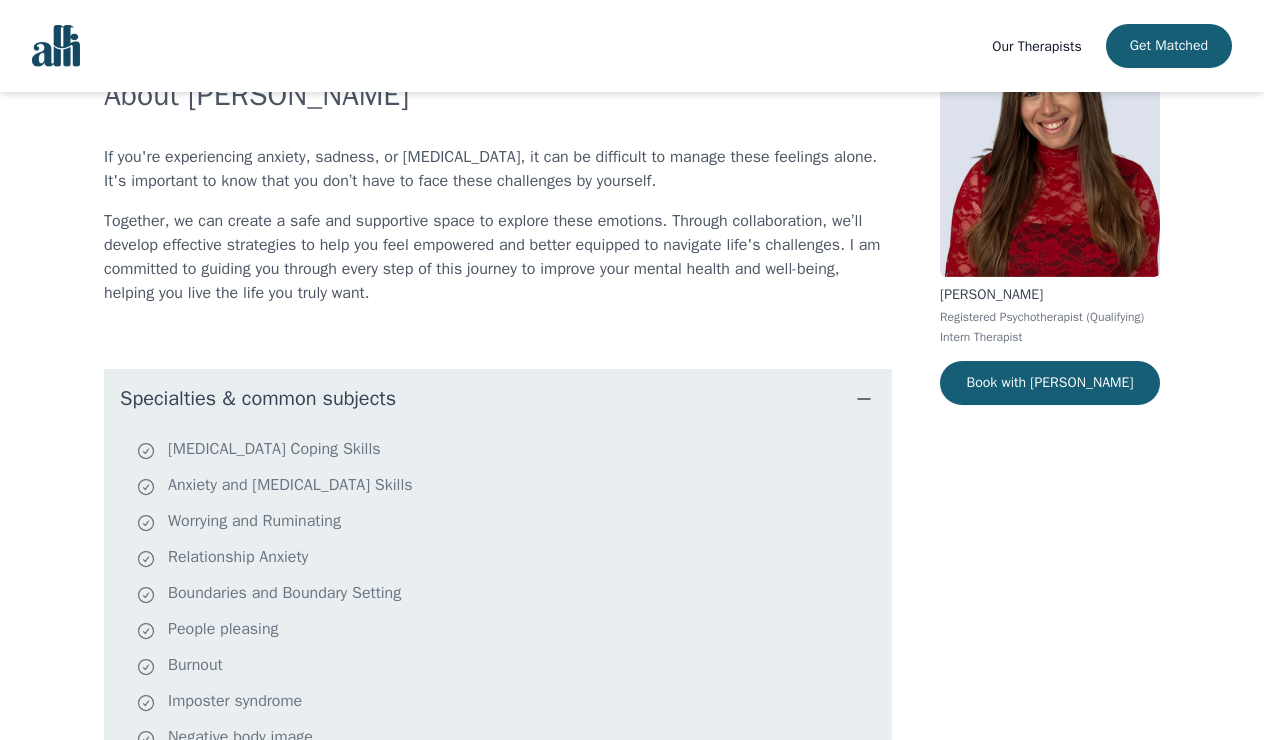 scroll, scrollTop: 163, scrollLeft: 0, axis: vertical 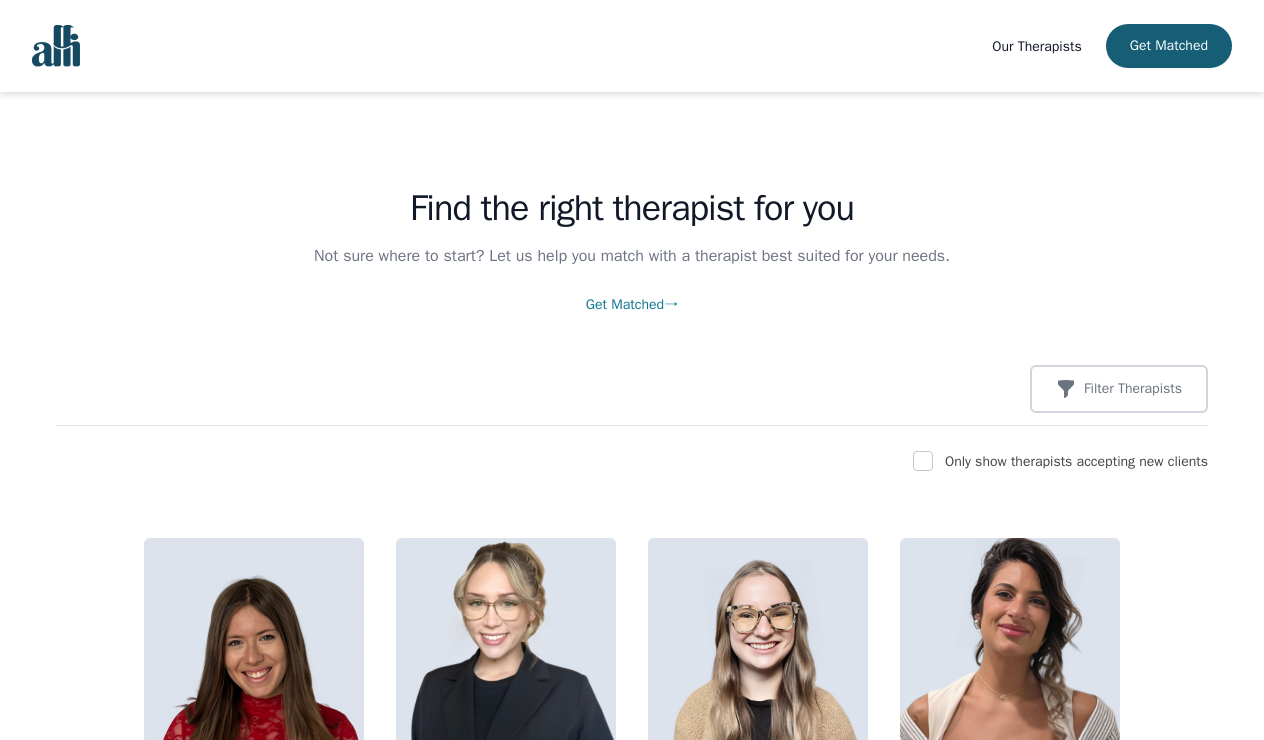 click at bounding box center [923, 461] 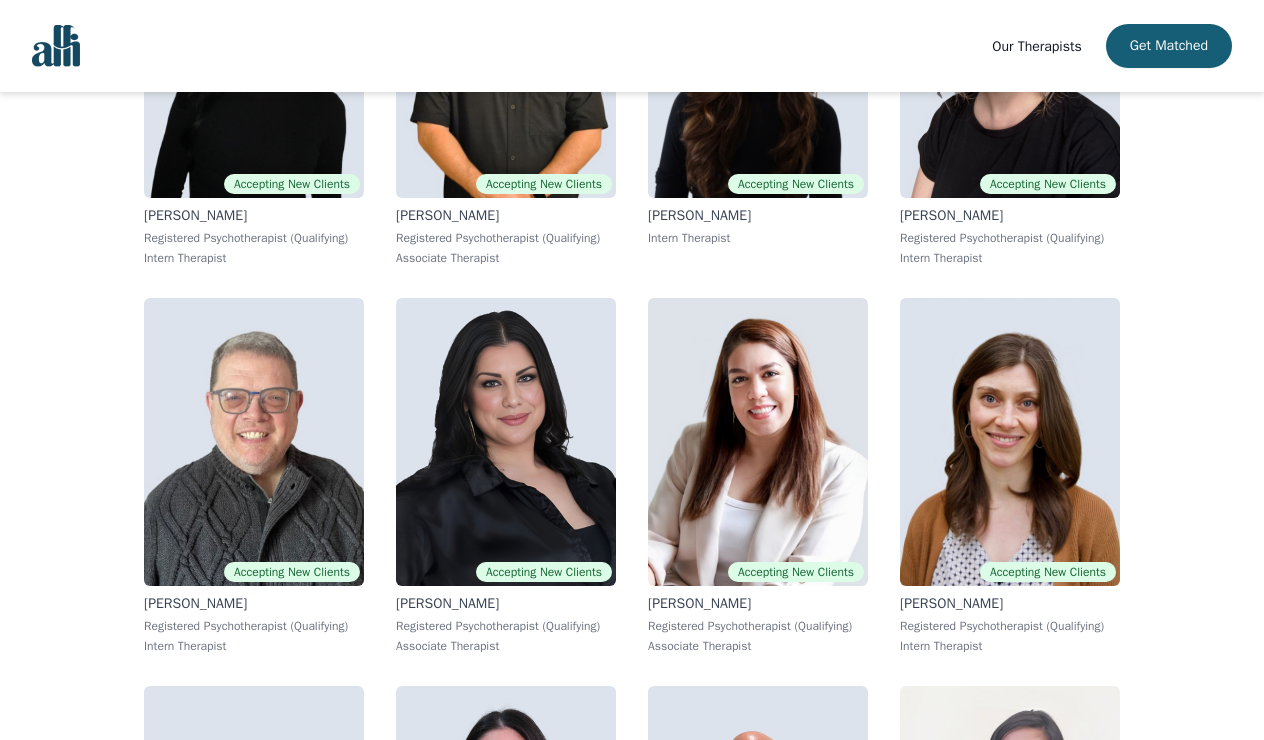 scroll, scrollTop: 1024, scrollLeft: 0, axis: vertical 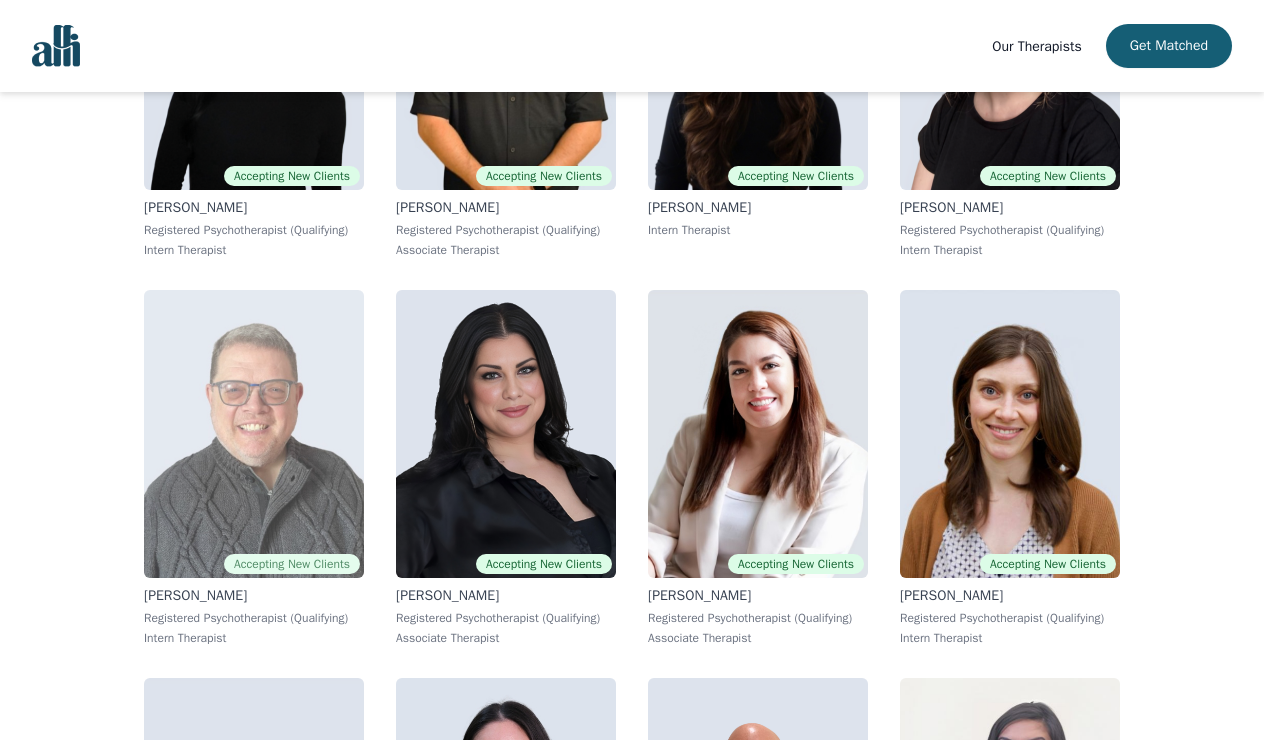 click at bounding box center (254, 434) 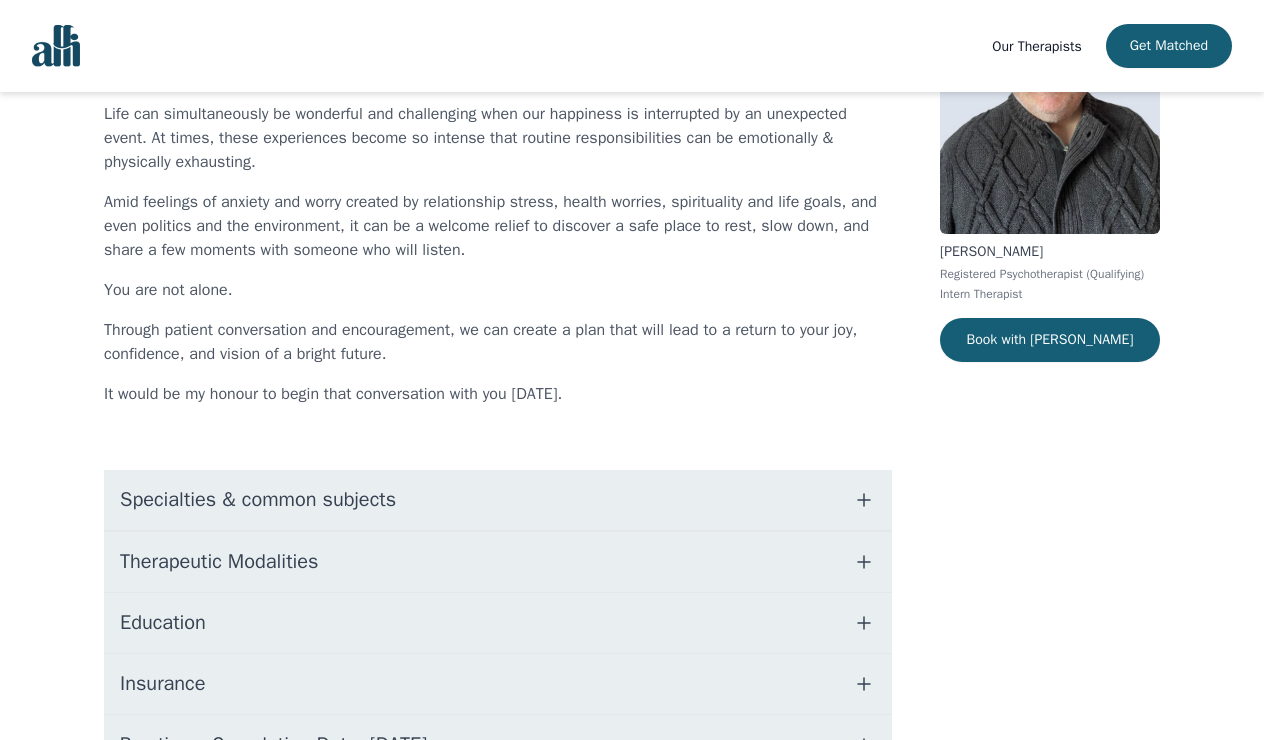 scroll, scrollTop: 197, scrollLeft: 0, axis: vertical 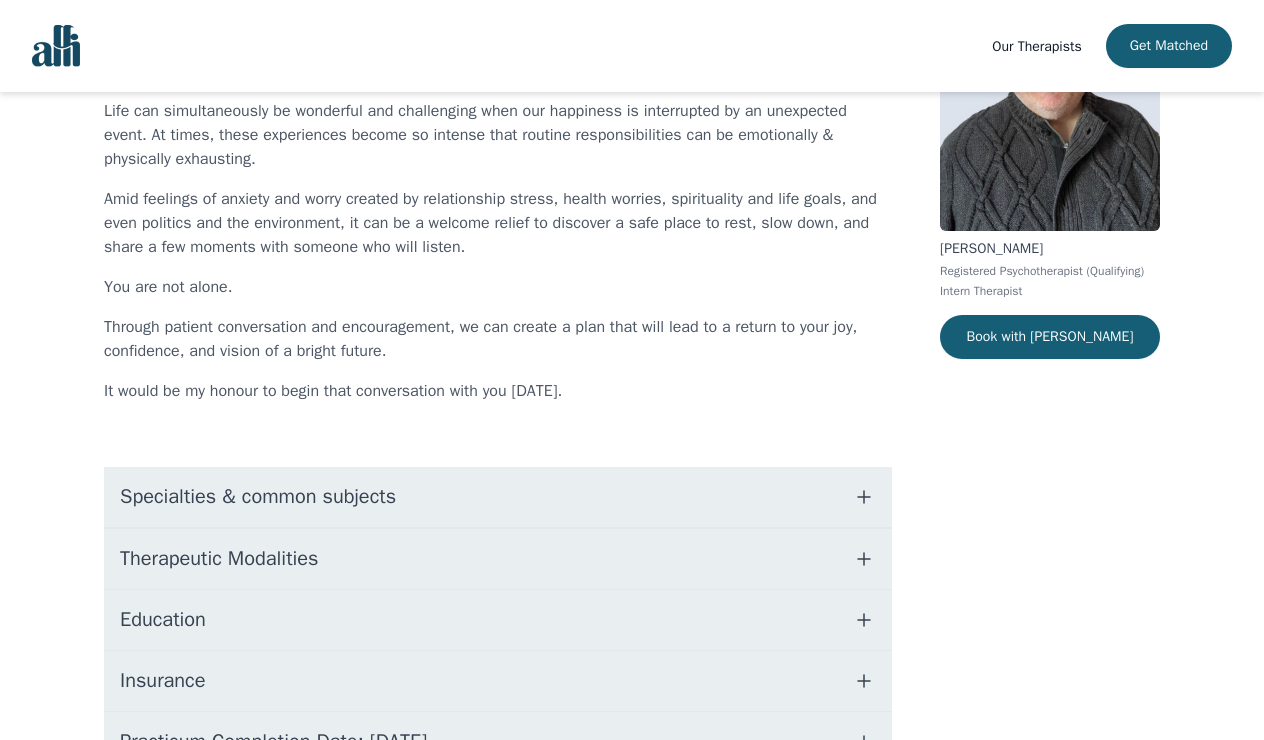 click on "Specialties & common subjects" at bounding box center [258, 497] 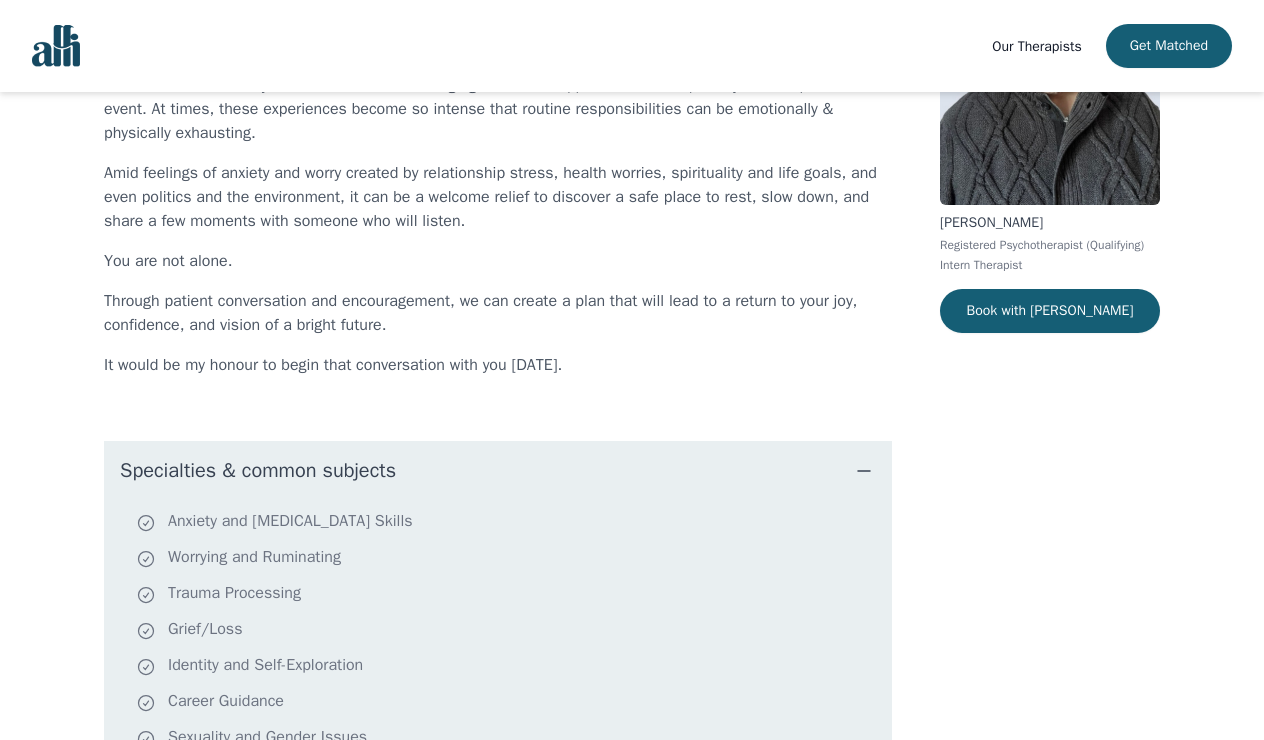scroll, scrollTop: 0, scrollLeft: 0, axis: both 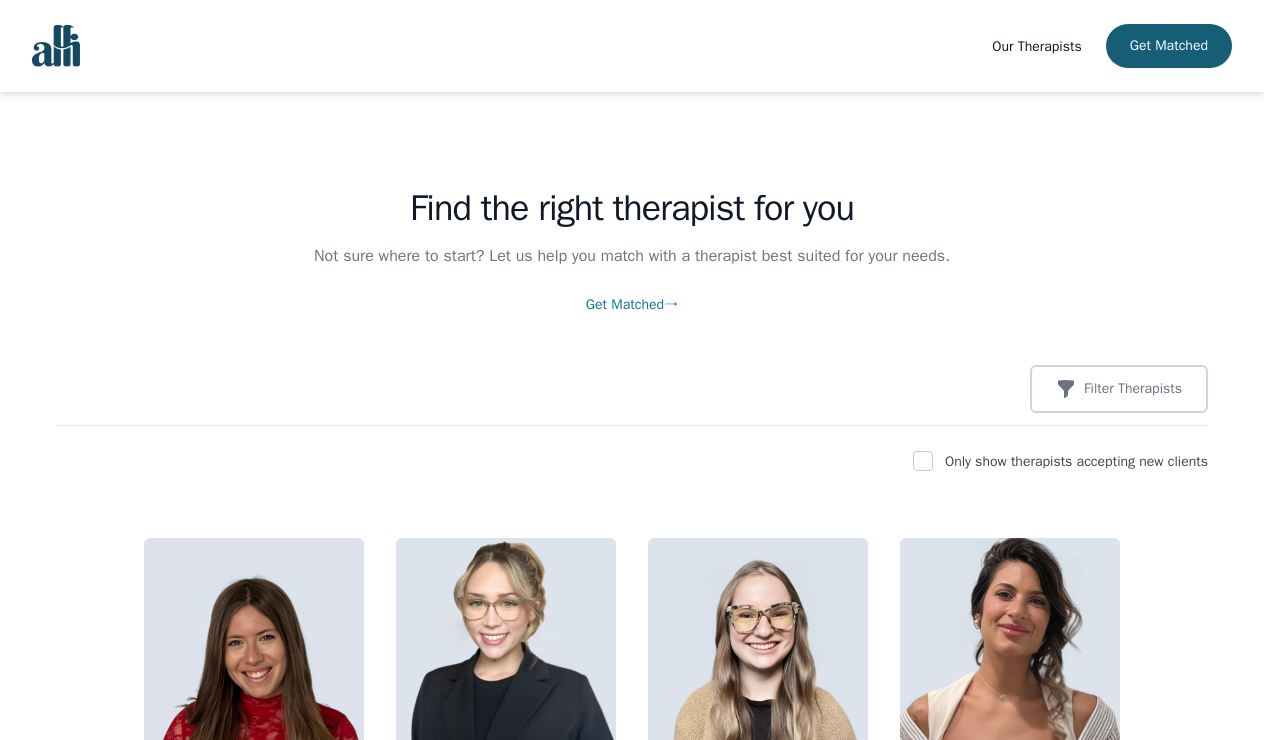 click at bounding box center (923, 461) 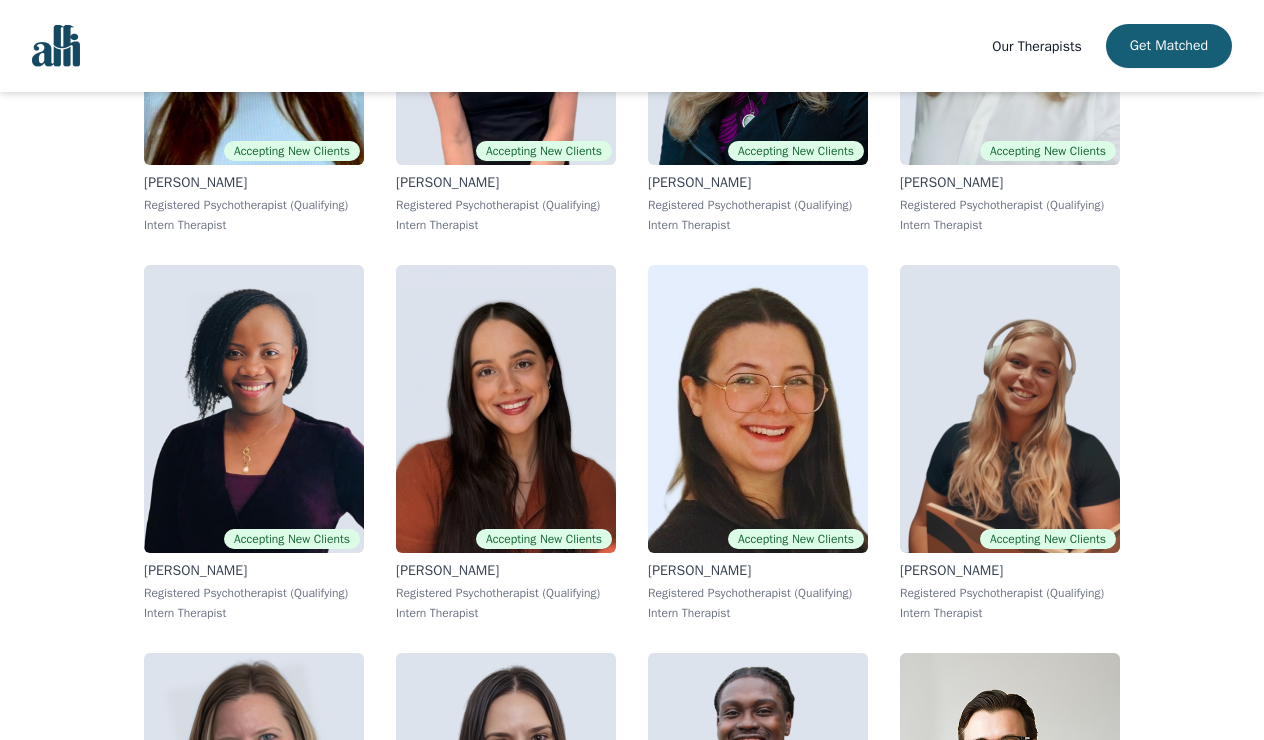 scroll, scrollTop: 7669, scrollLeft: 0, axis: vertical 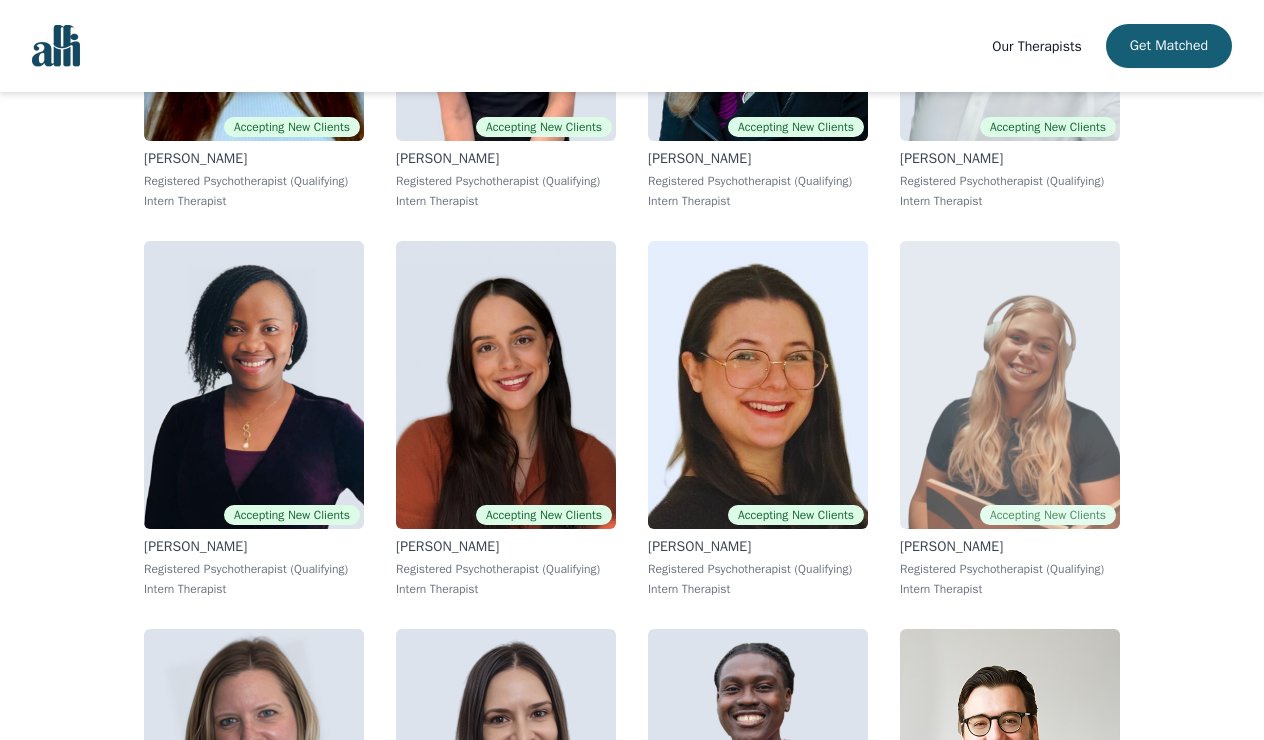click at bounding box center [1010, 385] 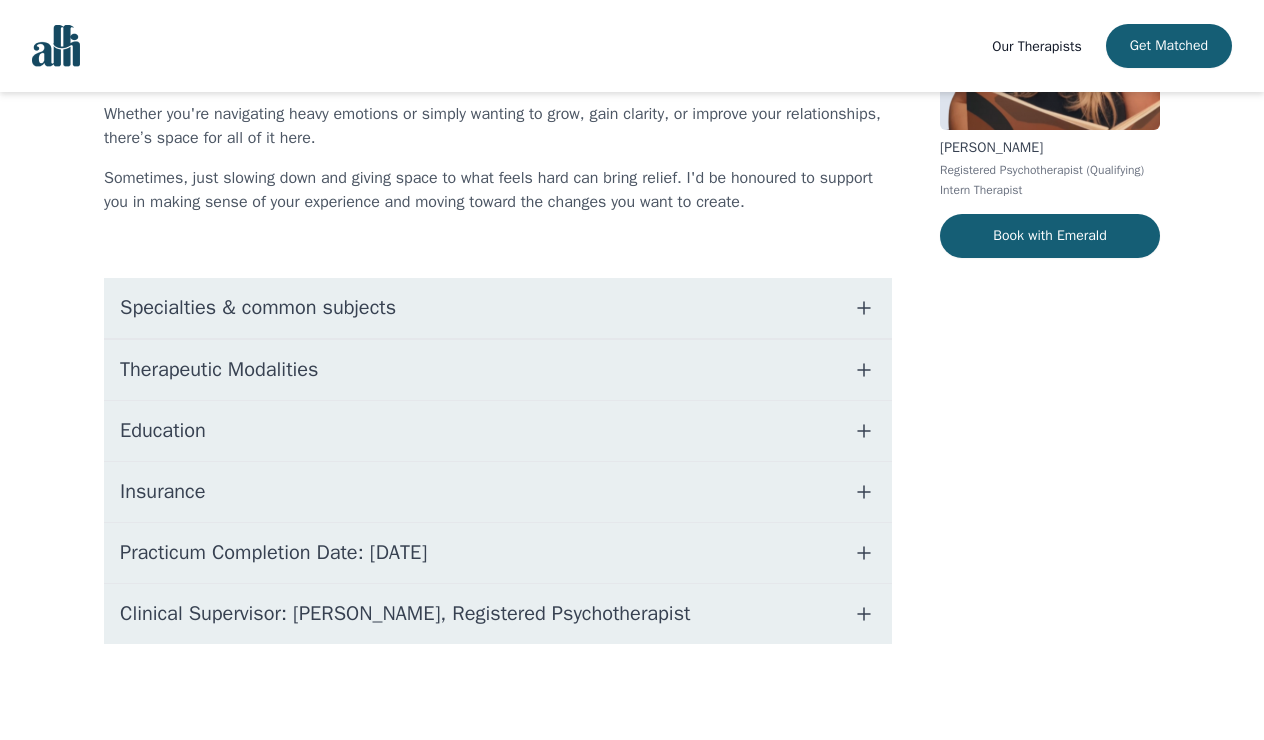 scroll, scrollTop: 0, scrollLeft: 0, axis: both 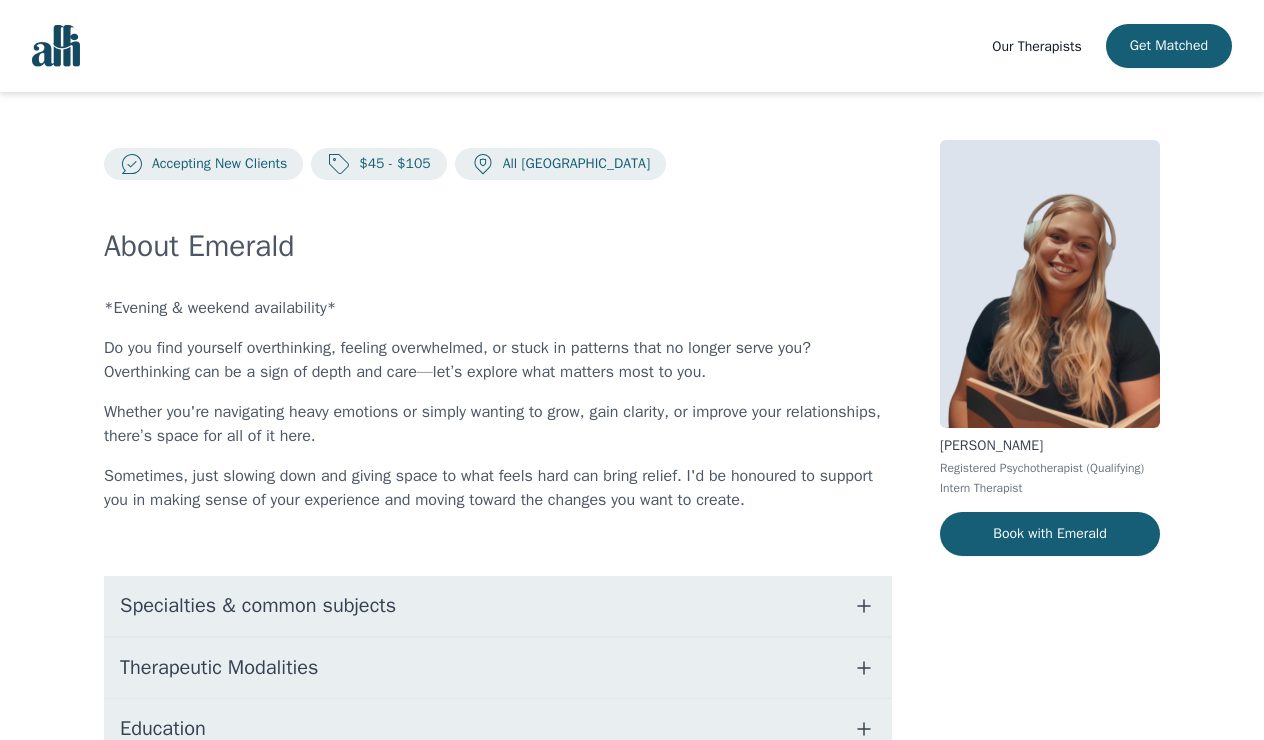 click on "Specialties & common subjects" at bounding box center (498, 606) 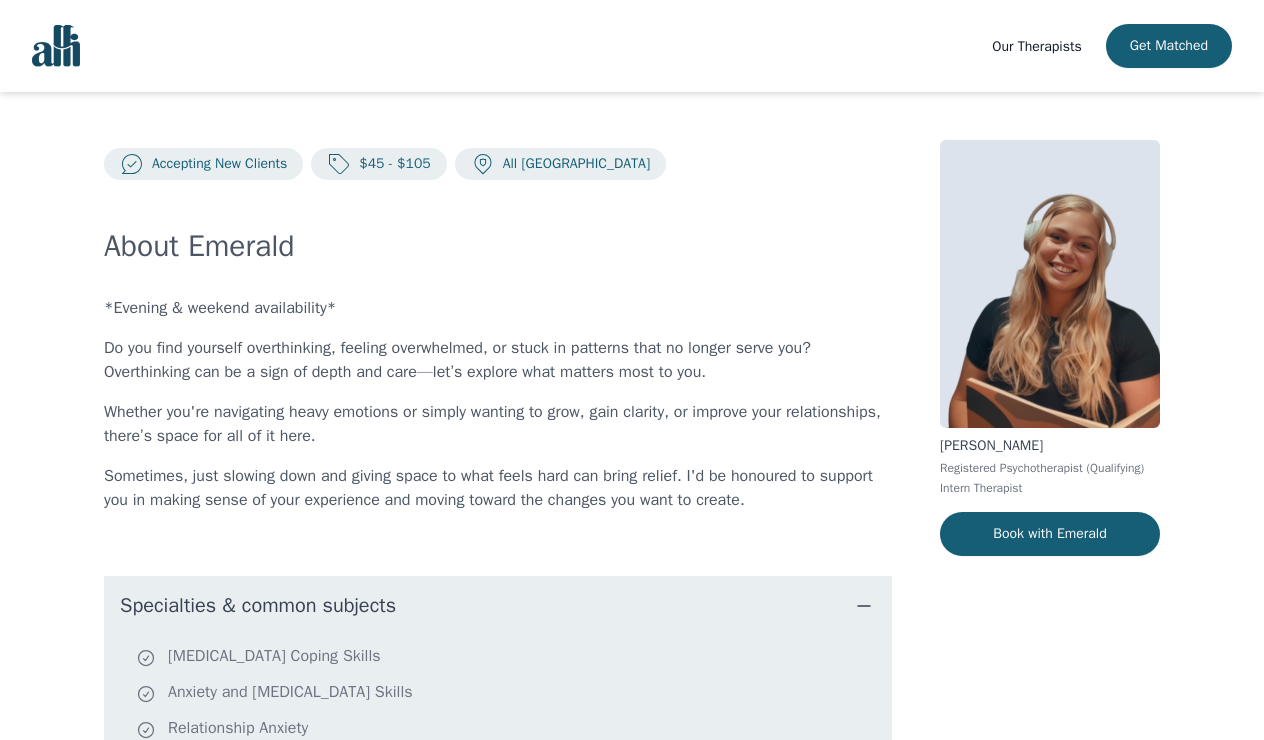 scroll, scrollTop: 0, scrollLeft: 0, axis: both 